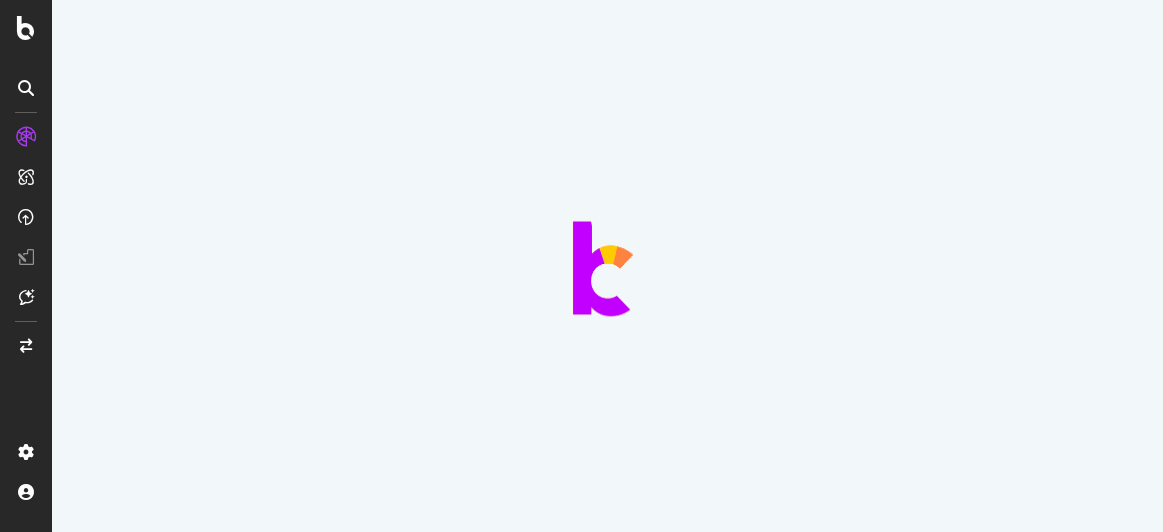 scroll, scrollTop: 0, scrollLeft: 0, axis: both 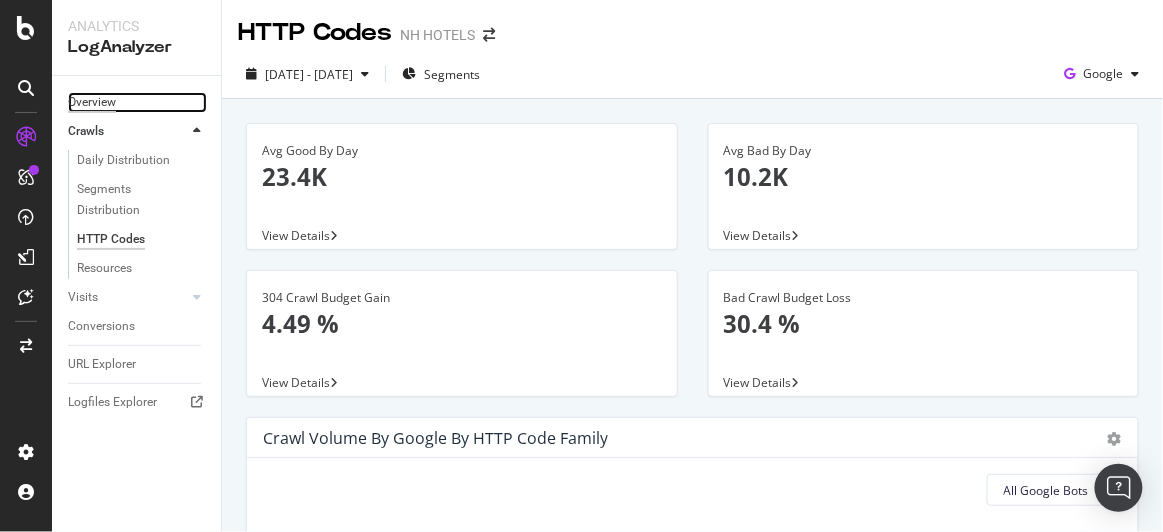 click on "Overview" at bounding box center (92, 102) 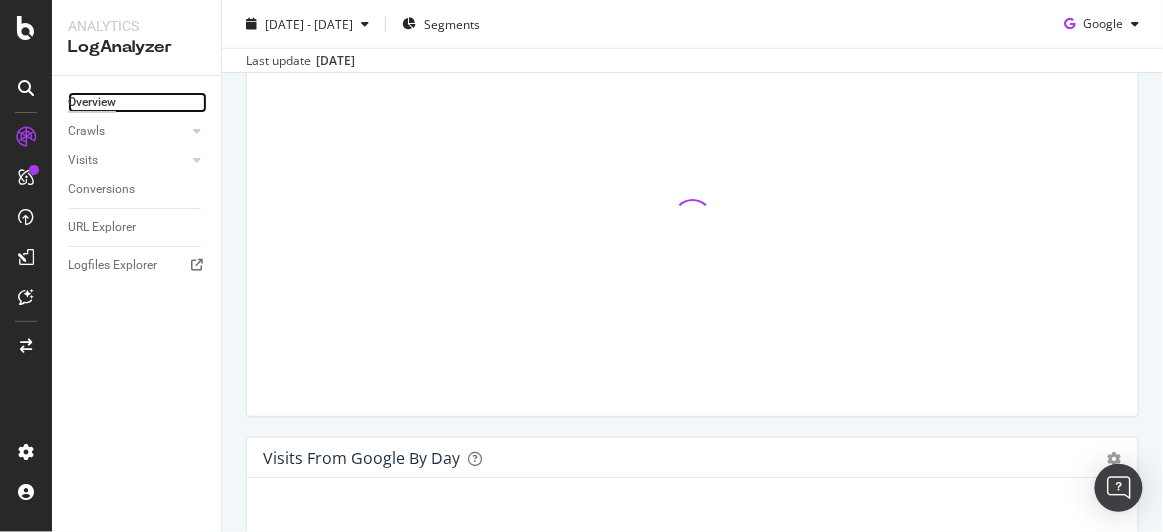 scroll, scrollTop: 0, scrollLeft: 0, axis: both 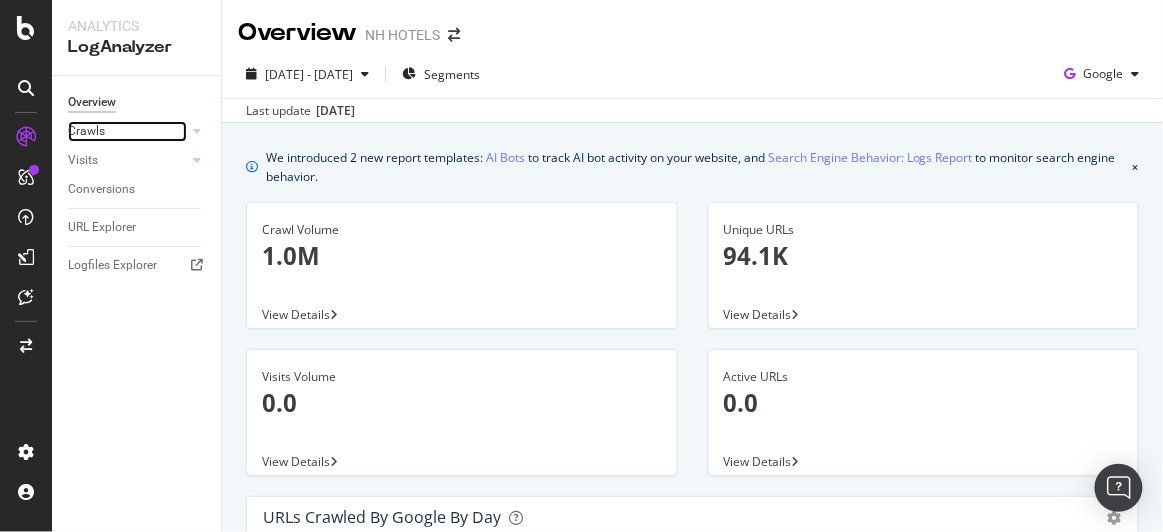click on "Crawls" at bounding box center [127, 131] 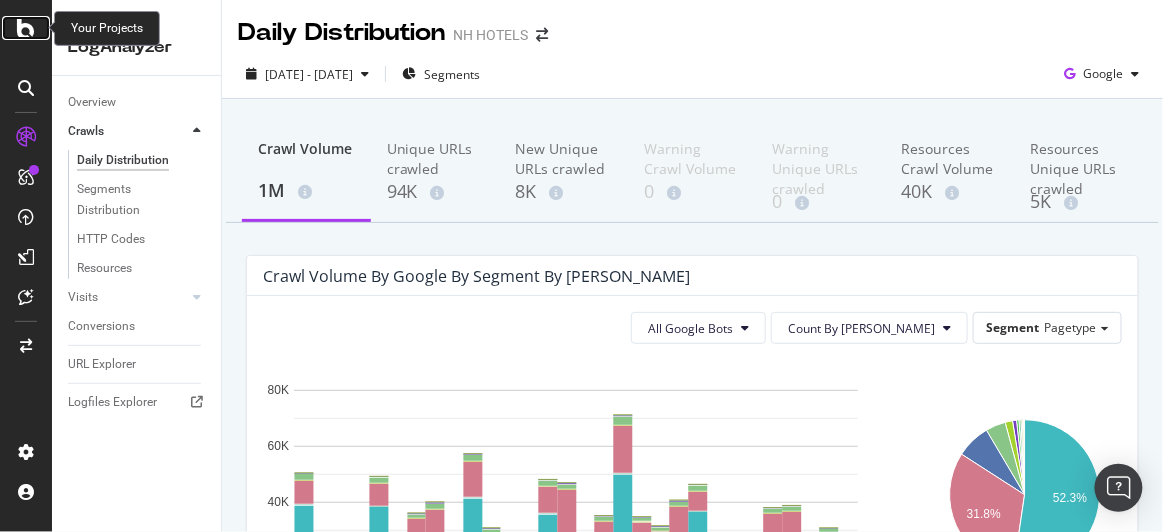 click at bounding box center (26, 28) 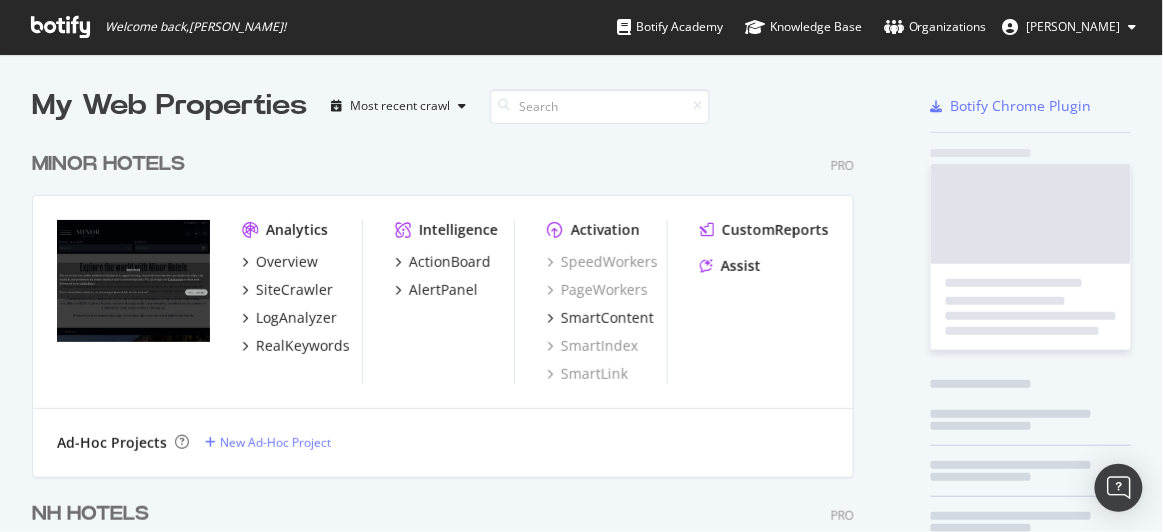 scroll, scrollTop: 14, scrollLeft: 15, axis: both 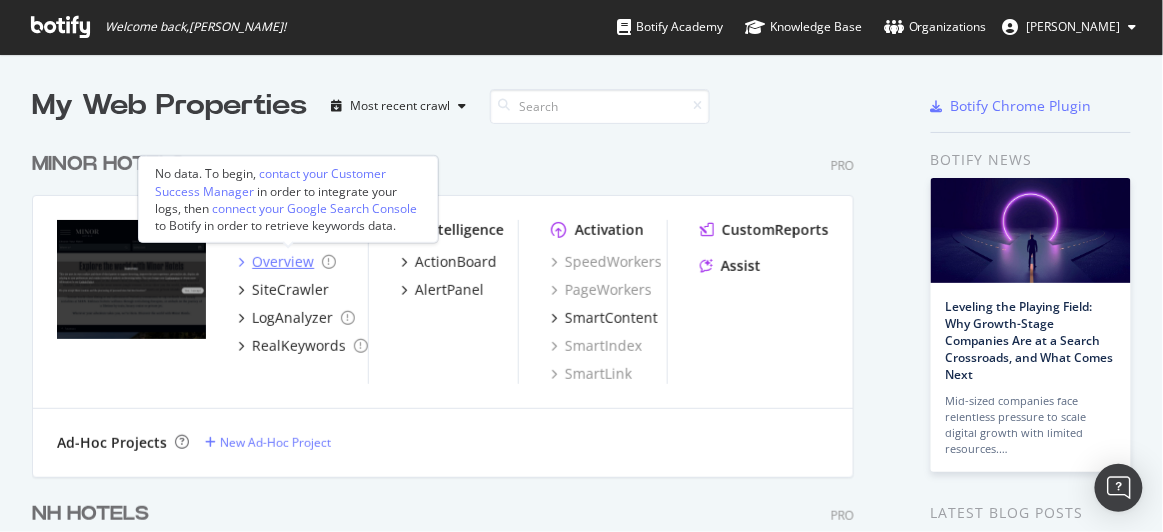 click on "Overview" at bounding box center [283, 262] 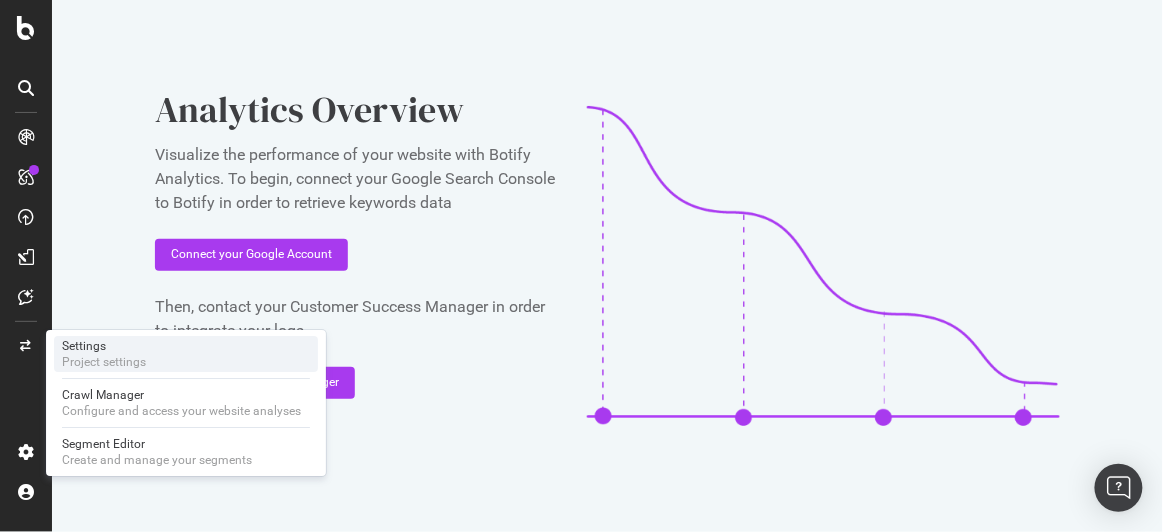 click on "Settings" at bounding box center [104, 346] 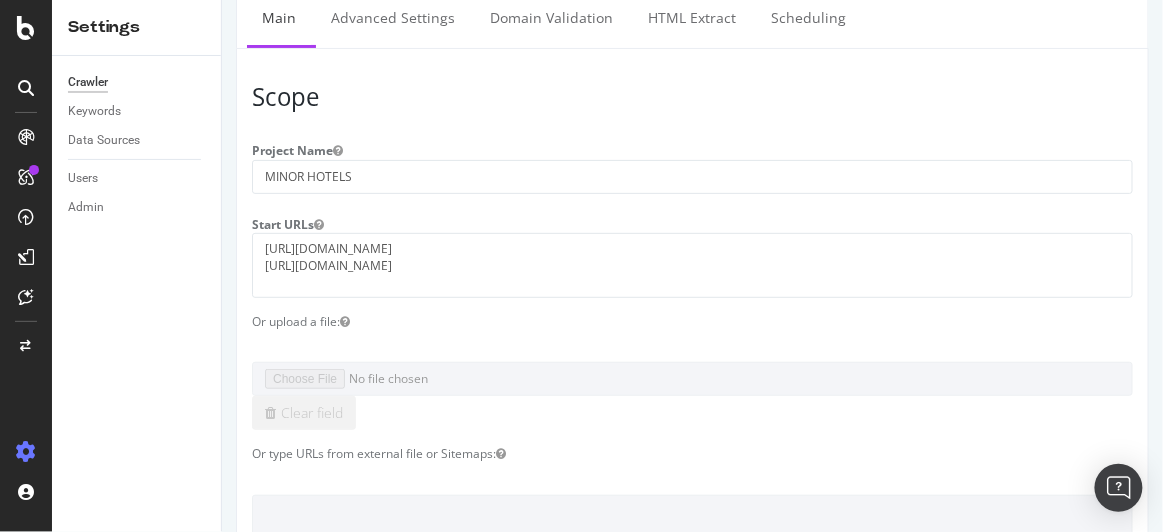 scroll, scrollTop: 0, scrollLeft: 0, axis: both 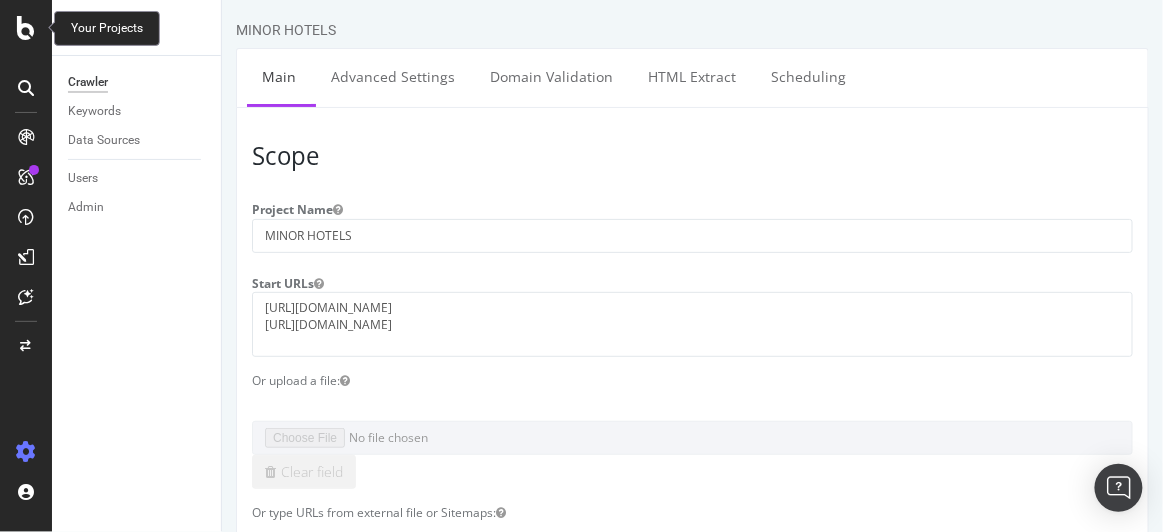 click at bounding box center (26, 28) 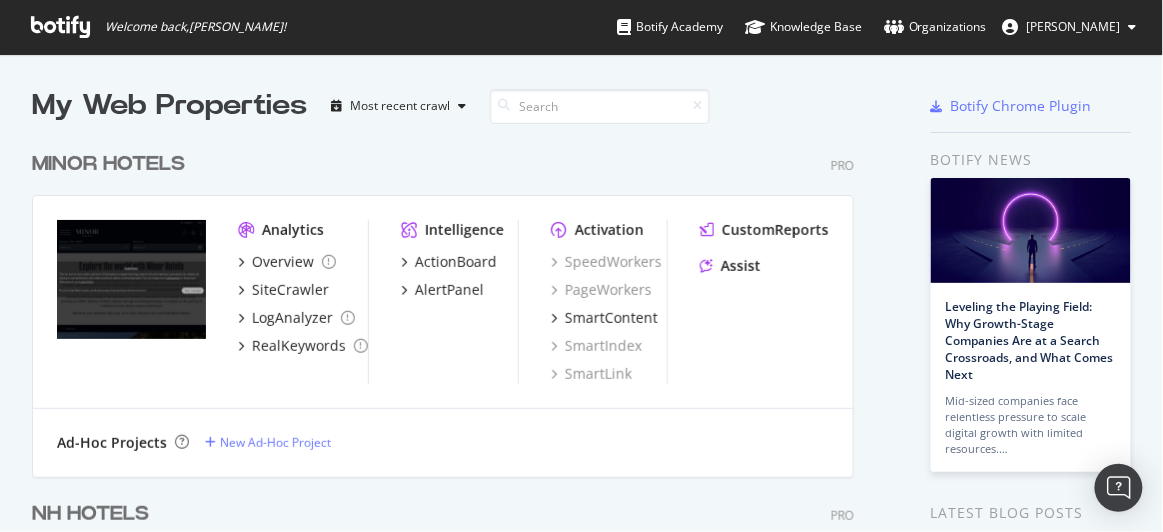 scroll, scrollTop: 15, scrollLeft: 15, axis: both 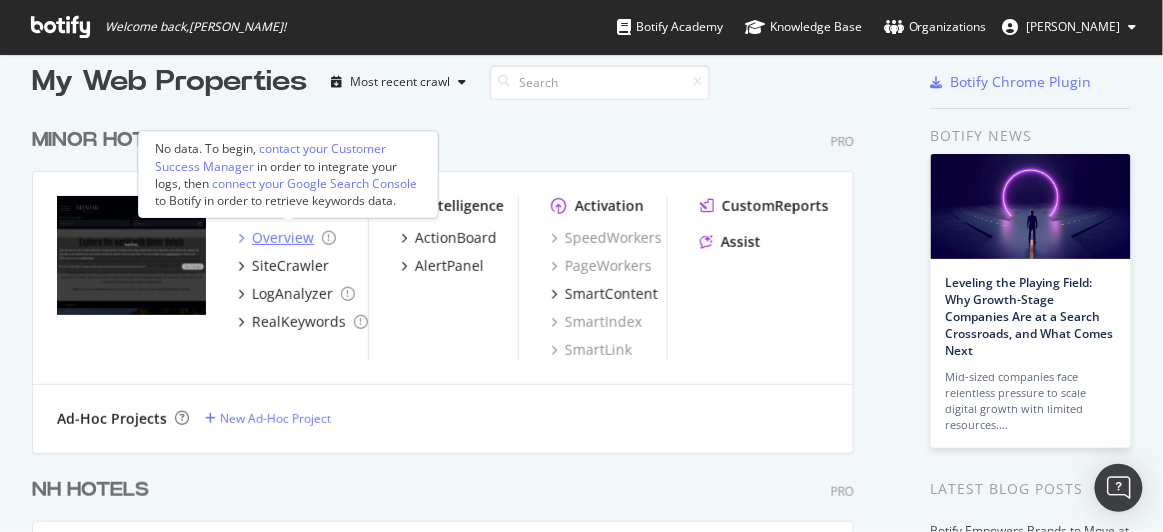 click on "Overview" at bounding box center [283, 238] 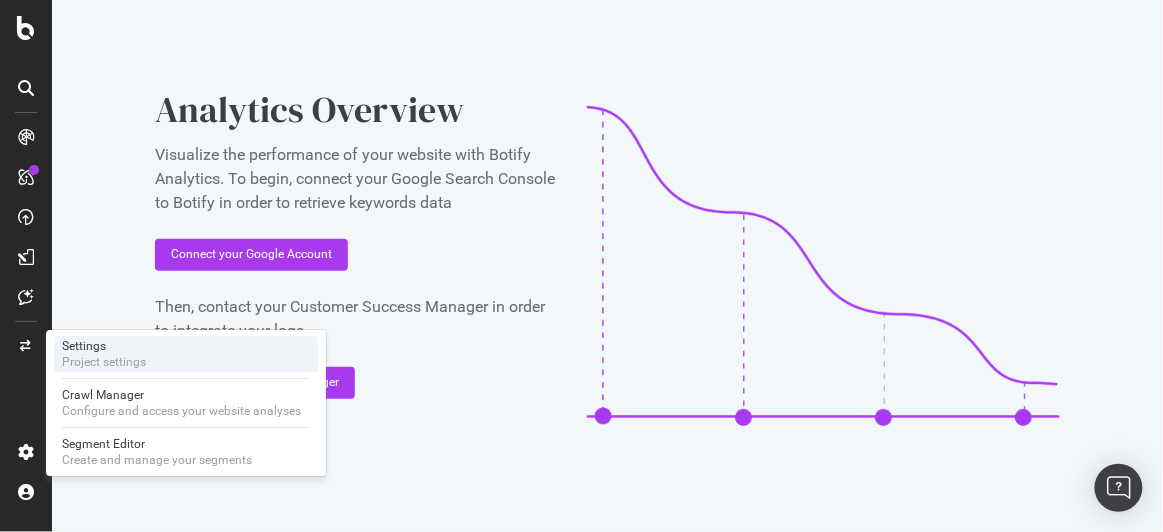 click on "Settings Project settings" at bounding box center [186, 354] 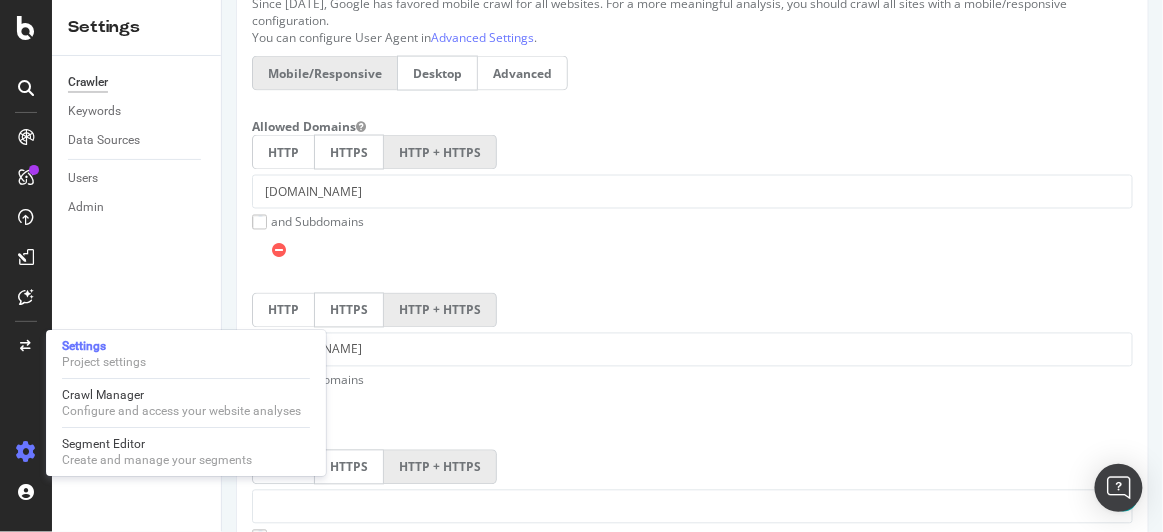 scroll, scrollTop: 761, scrollLeft: 0, axis: vertical 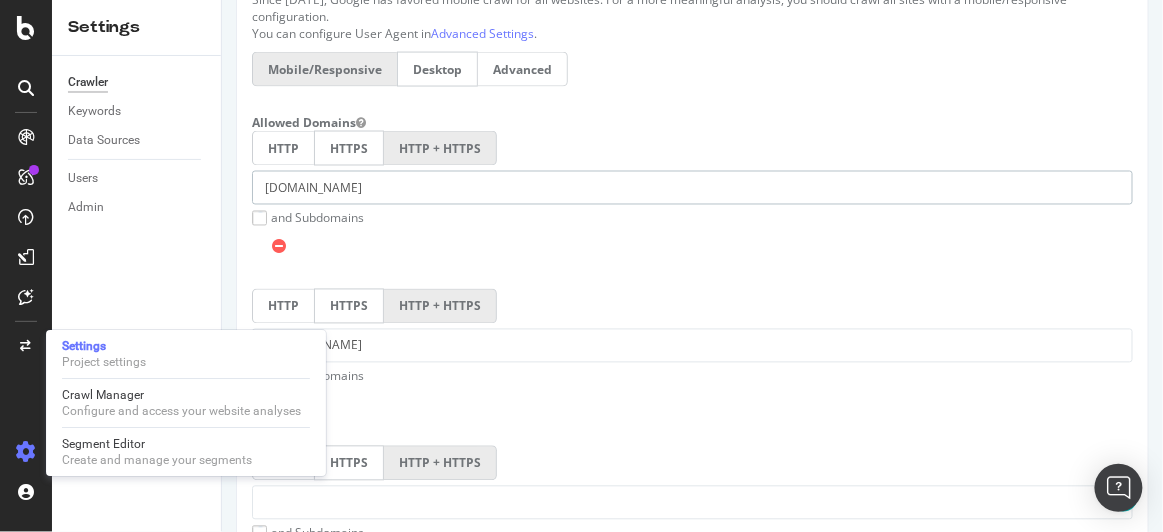 click on "[DOMAIN_NAME]" at bounding box center [691, 188] 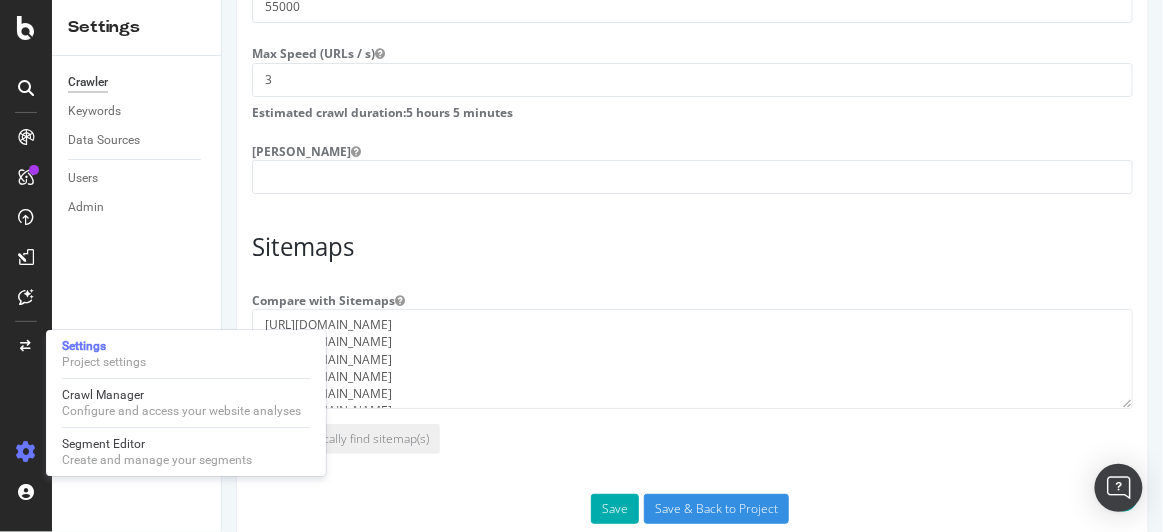scroll, scrollTop: 1774, scrollLeft: 0, axis: vertical 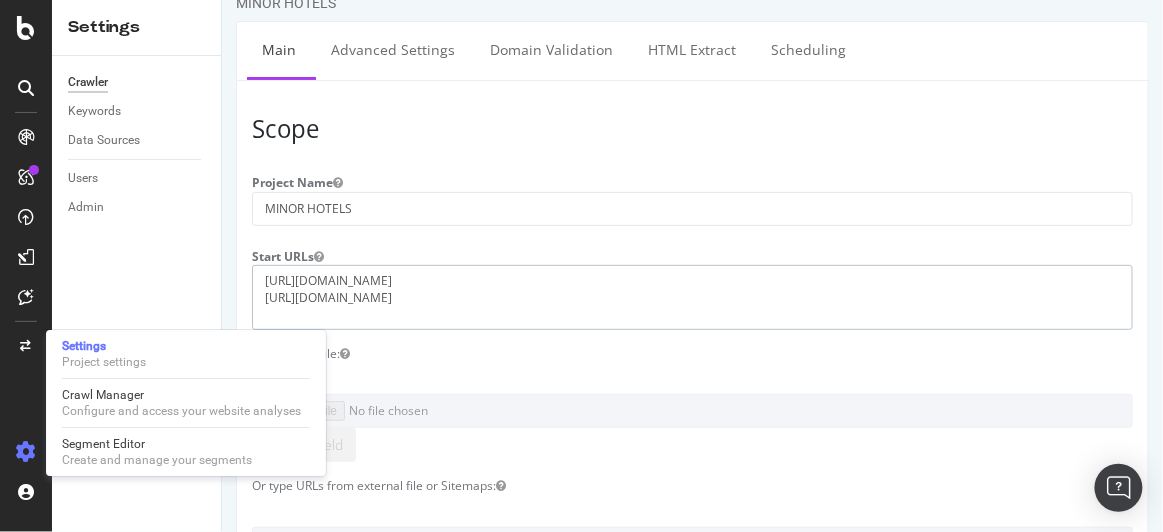 click on "[URL][DOMAIN_NAME]
[URL][DOMAIN_NAME]" at bounding box center (691, 297) 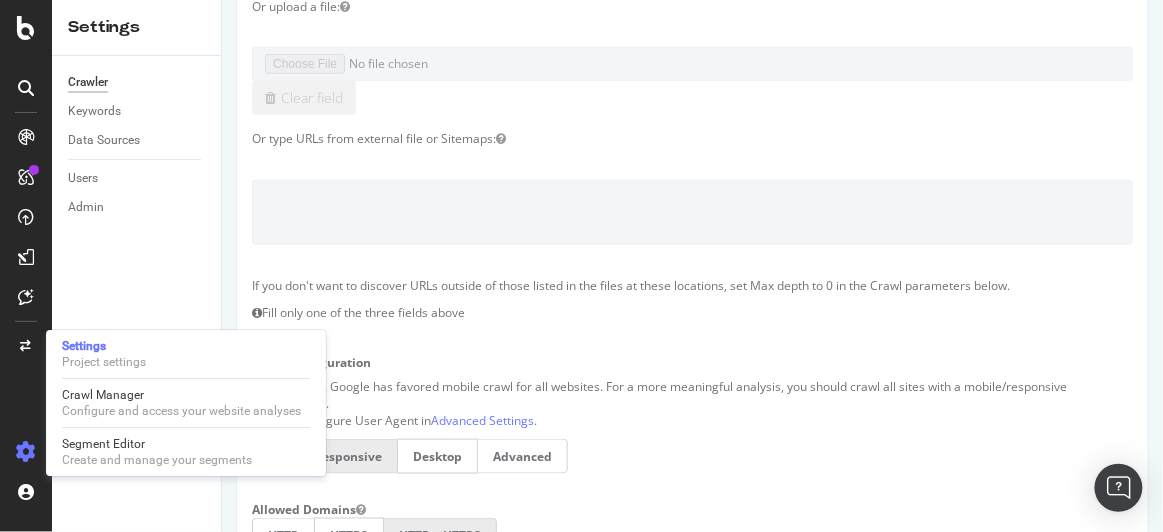 scroll, scrollTop: 0, scrollLeft: 0, axis: both 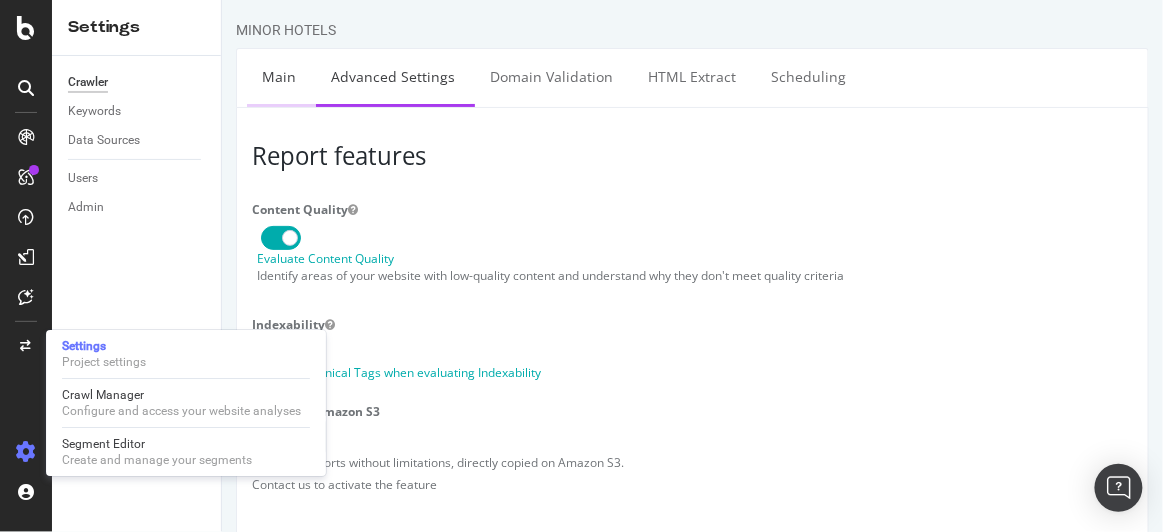click on "Main" at bounding box center (278, 76) 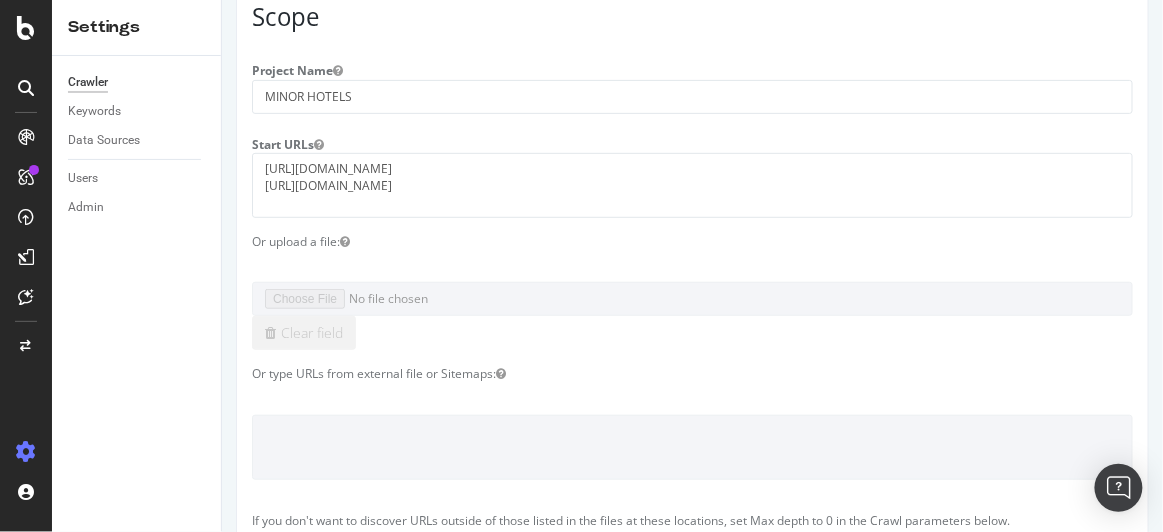 scroll, scrollTop: 0, scrollLeft: 0, axis: both 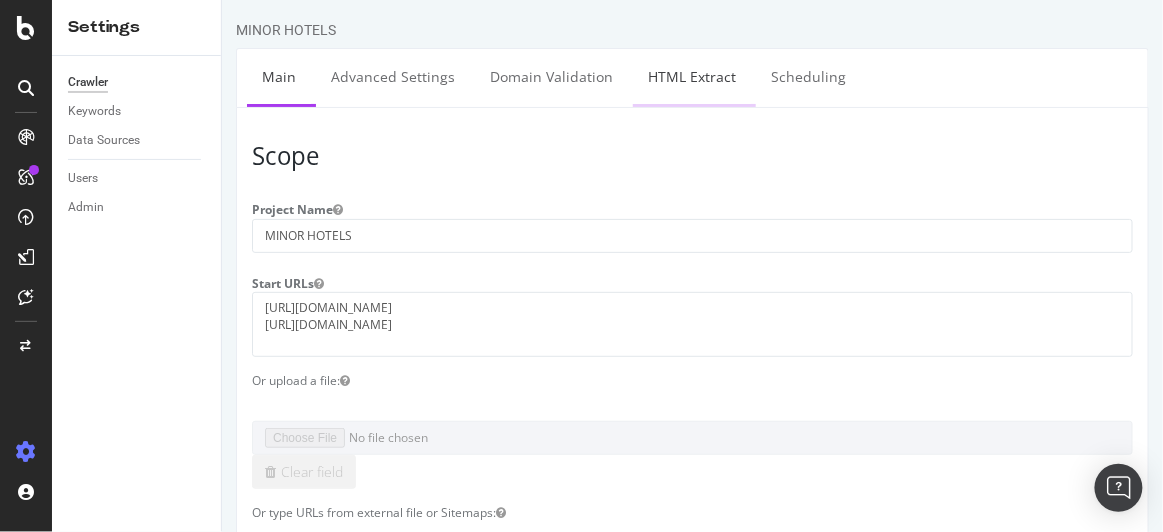 click on "HTML Extract" at bounding box center (691, 76) 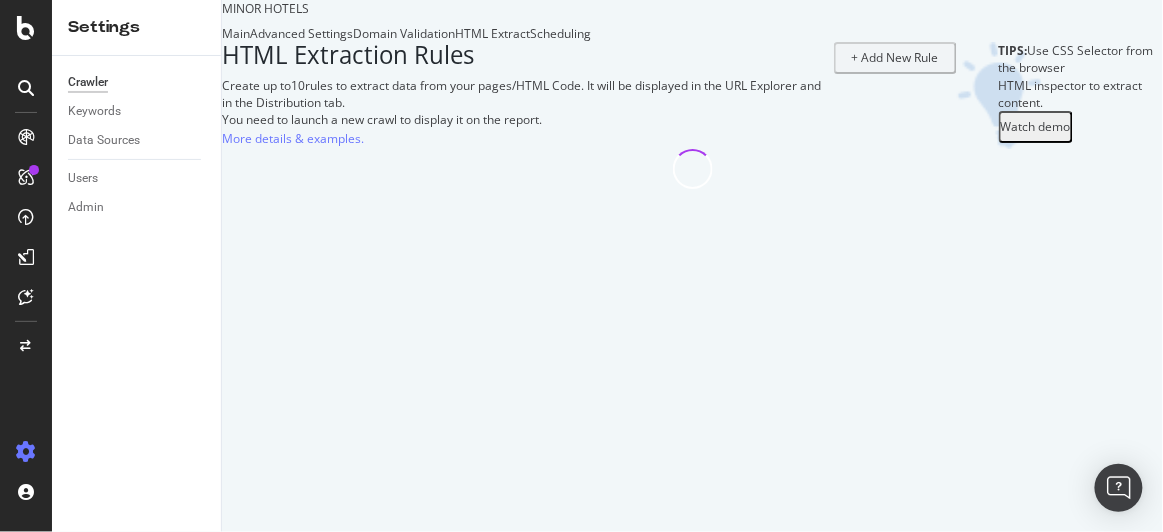 select on "list" 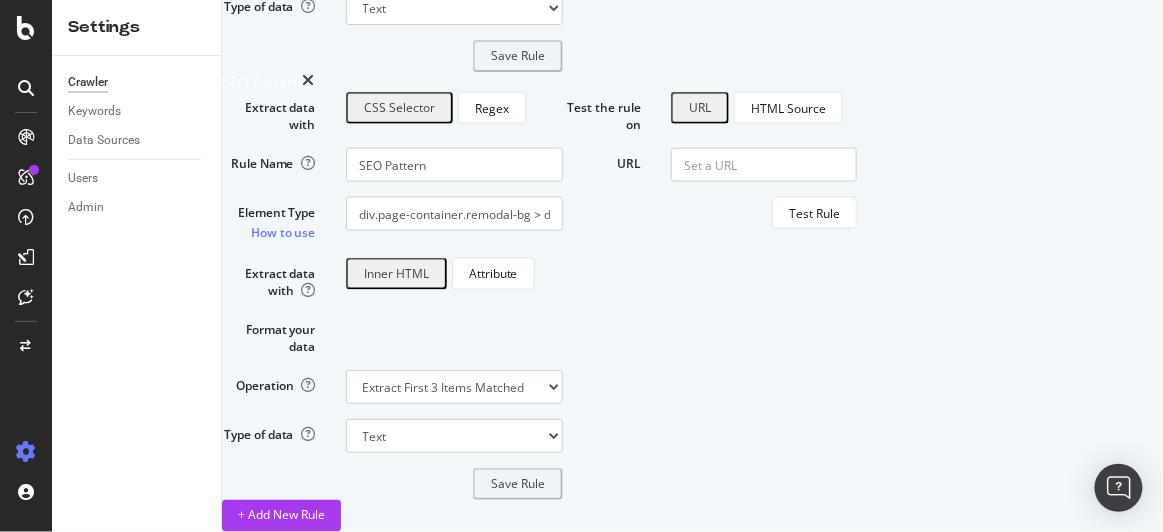 scroll, scrollTop: 0, scrollLeft: 0, axis: both 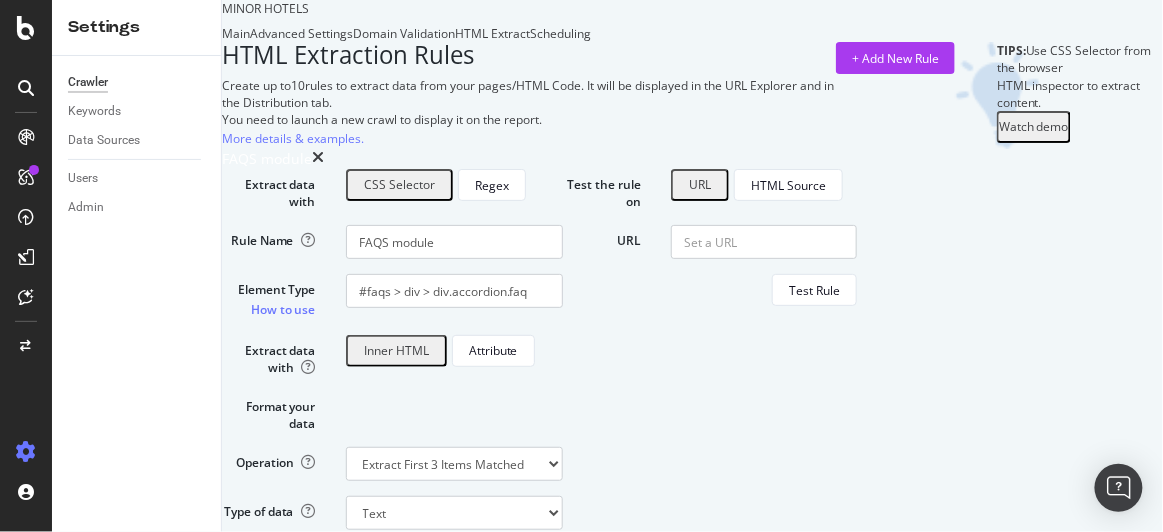 click on "Domain Validation" at bounding box center [404, 33] 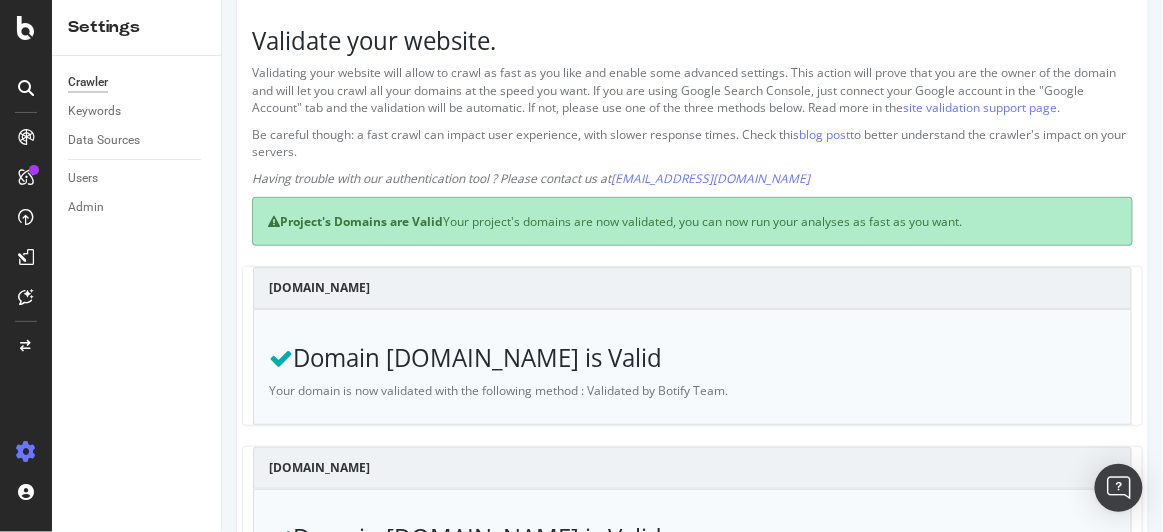 scroll, scrollTop: 0, scrollLeft: 0, axis: both 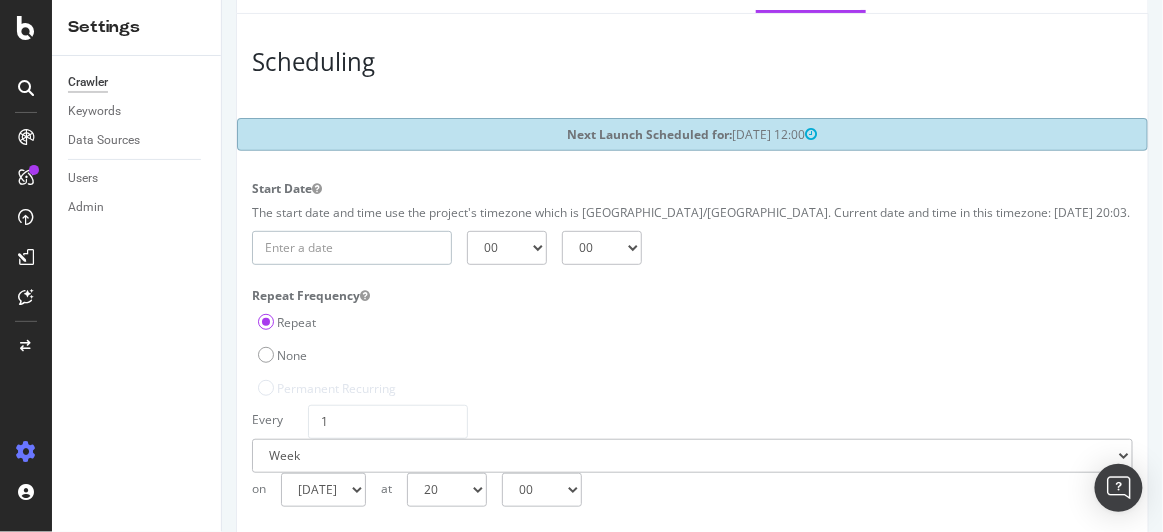 type on "[DATE]" 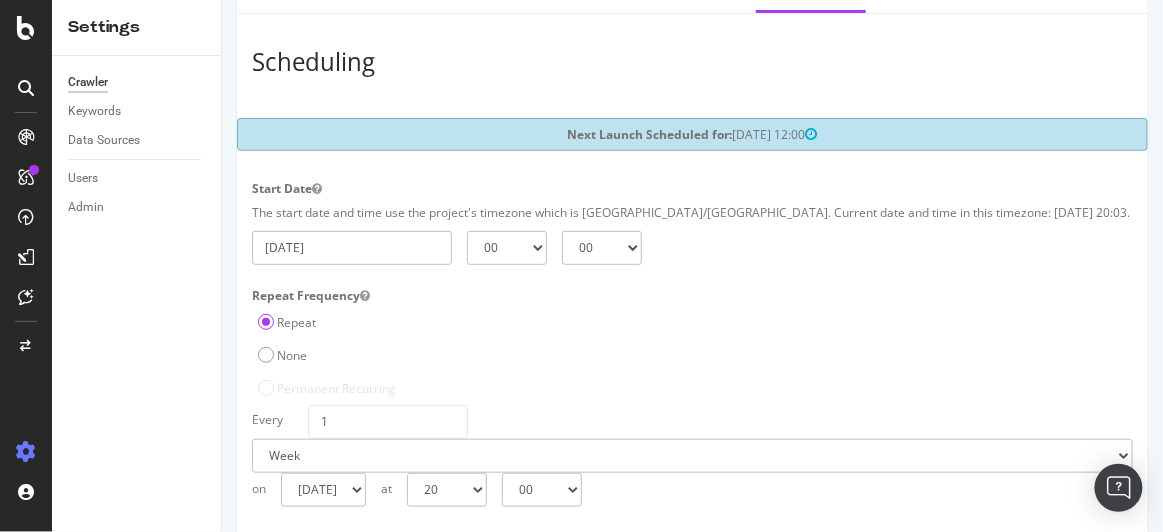 click on "[DATE]" at bounding box center (351, 248) 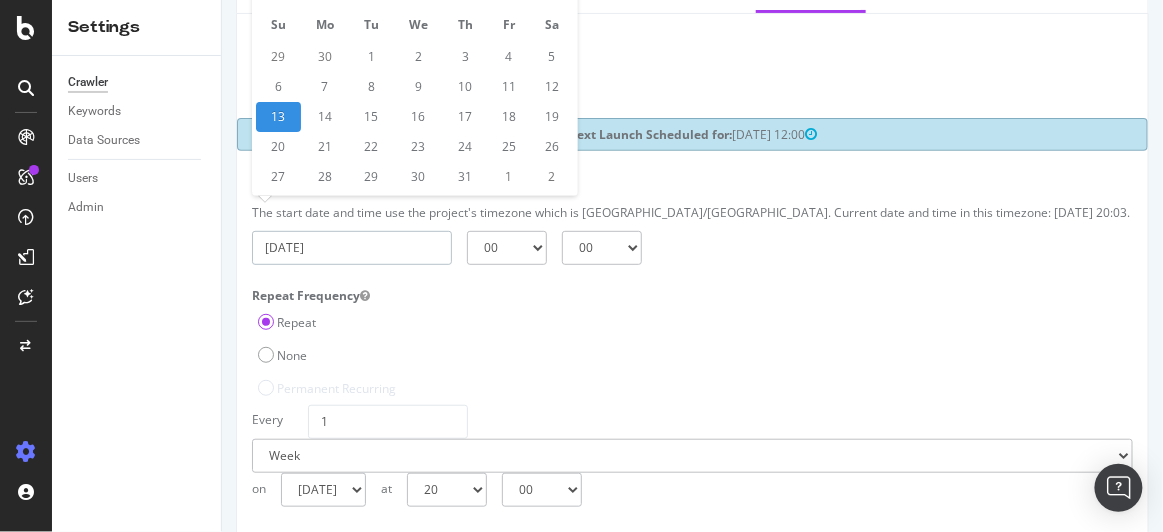 click on "13" at bounding box center (277, 117) 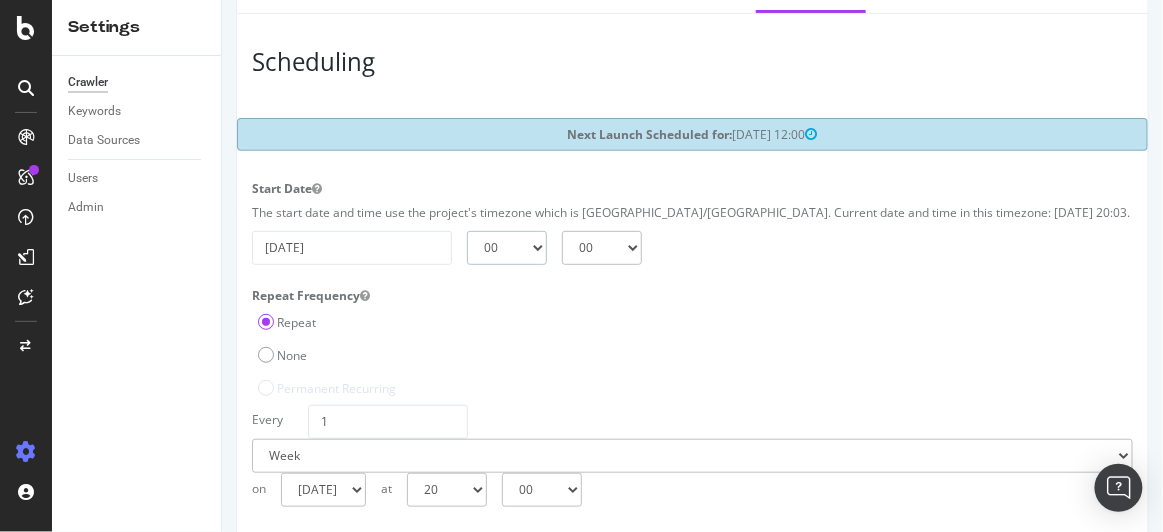 click on "00 01 02 03 04 05 06 07 08 09 10 11 12 13 14 15 16 17 18 19 20 21 22 23" at bounding box center [506, 248] 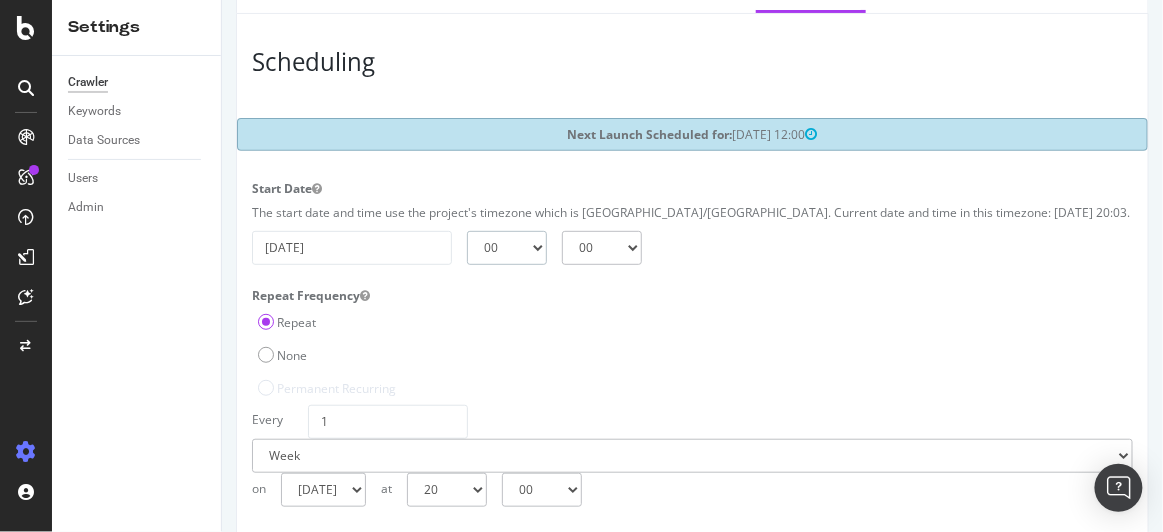select on "20" 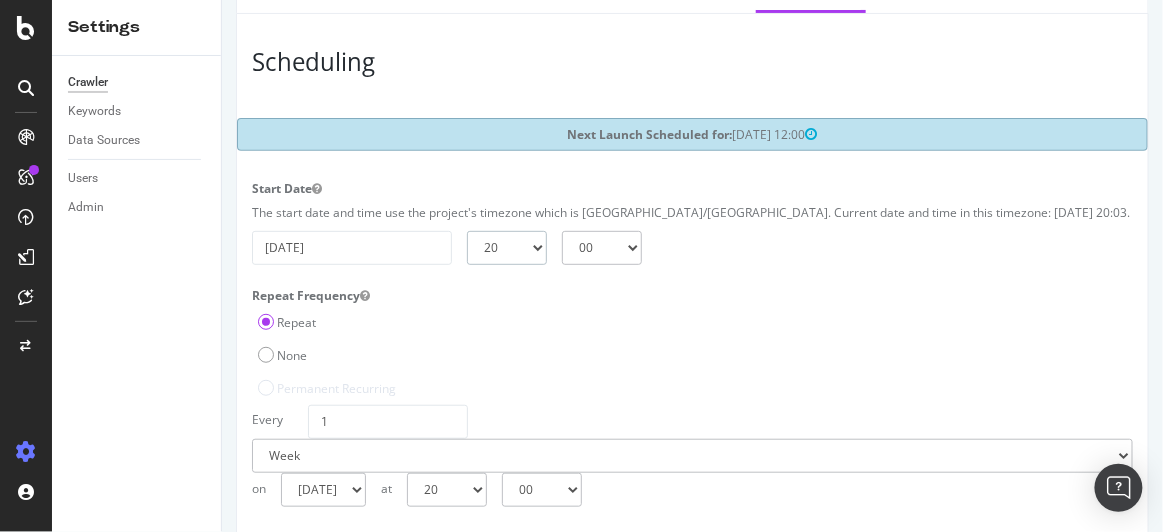 click on "00 01 02 03 04 05 06 07 08 09 10 11 12 13 14 15 16 17 18 19 20 21 22 23" at bounding box center [506, 248] 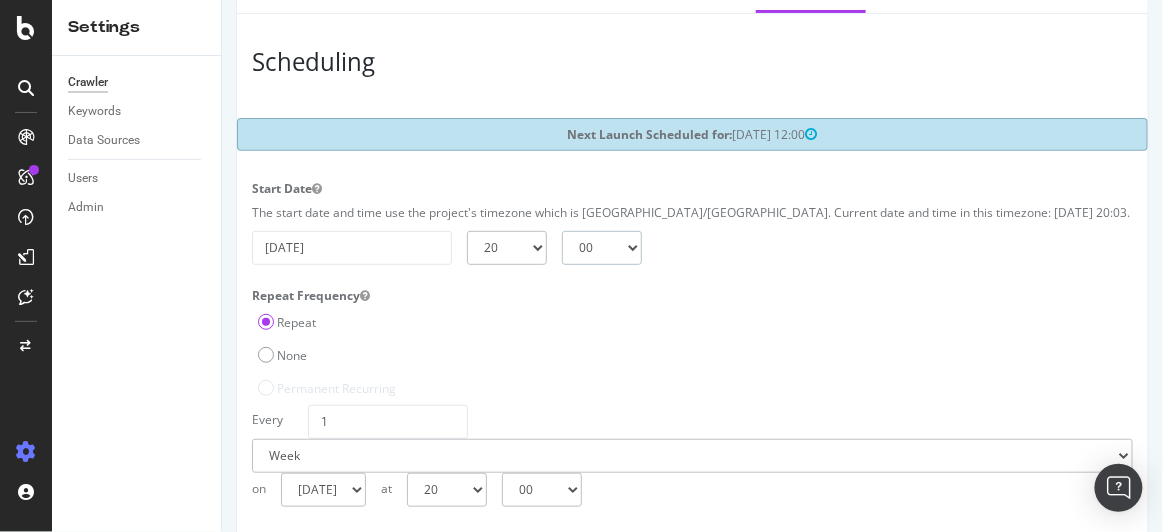 click on "00 15 30 45" at bounding box center [601, 248] 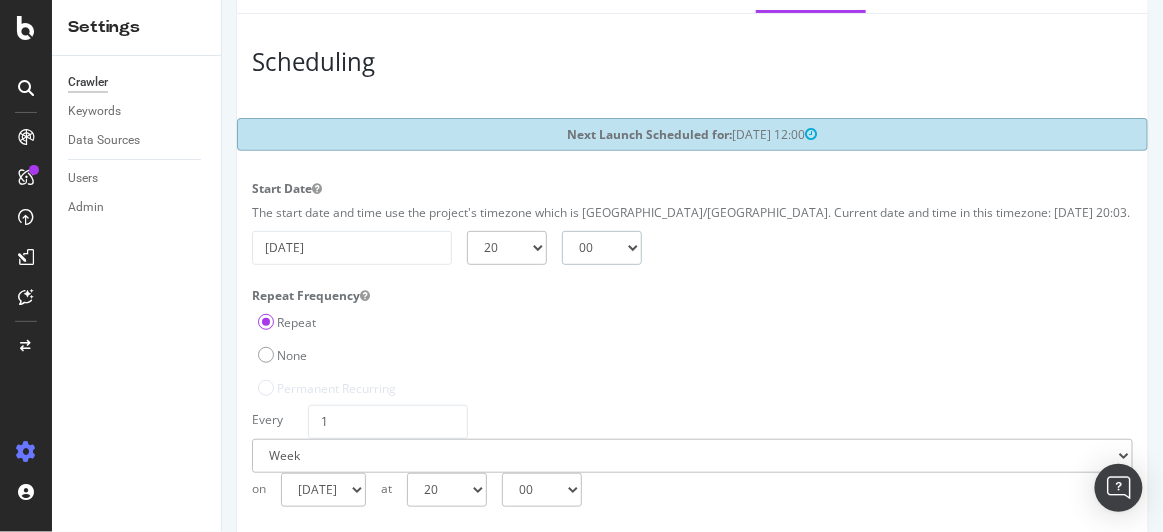 select on "15" 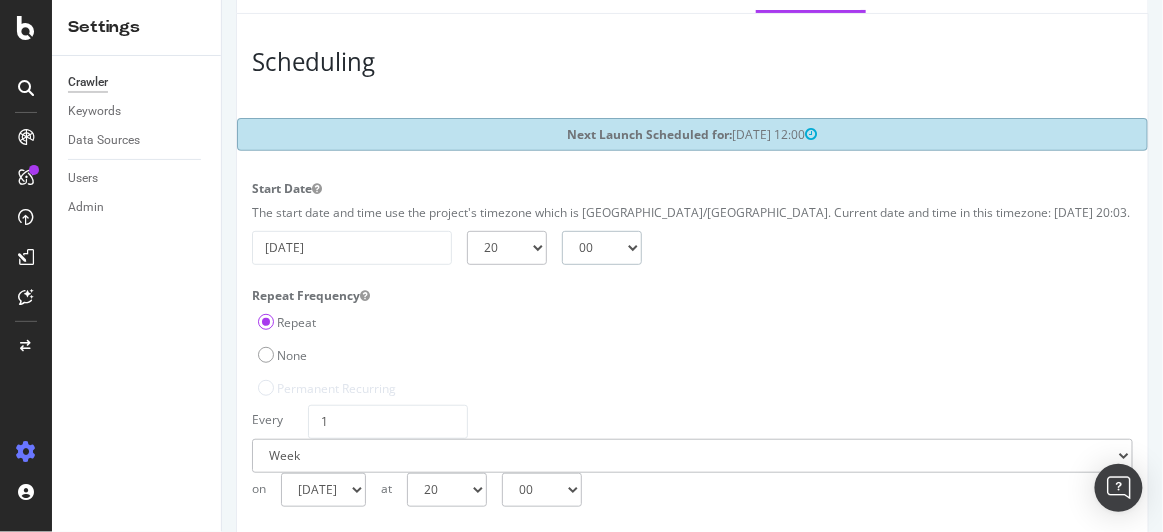 click on "00 15 30 45" at bounding box center (601, 248) 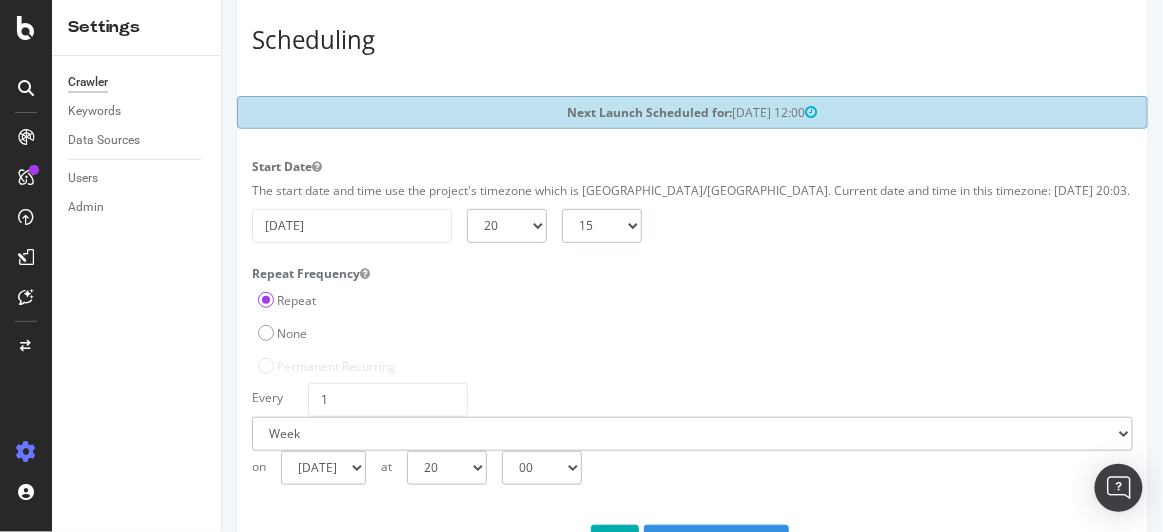 scroll, scrollTop: 137, scrollLeft: 0, axis: vertical 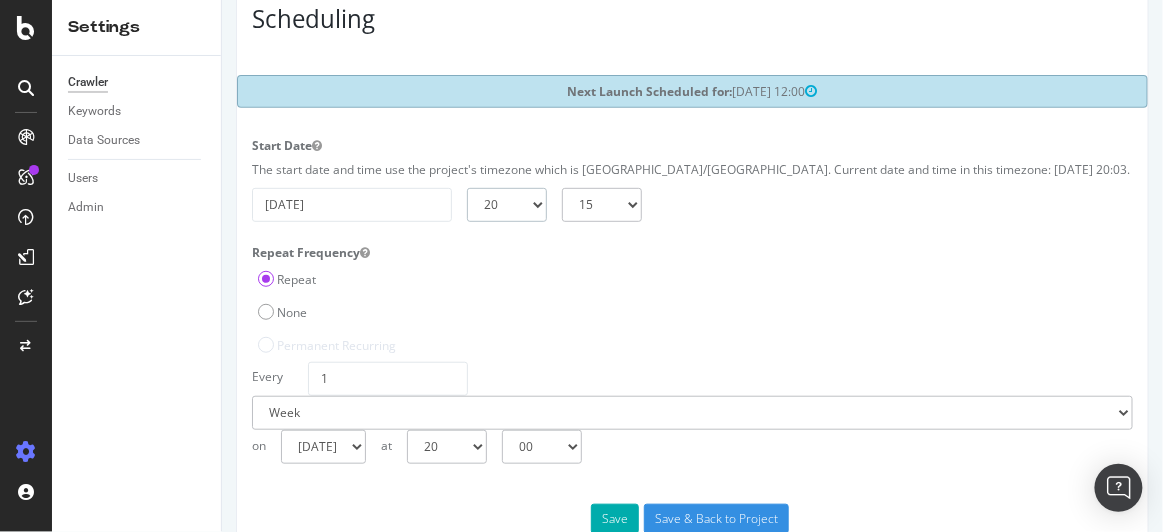 click on "00 01 02 03 04 05 06 07 08 09 10 11 12 13 14 15 16 17 18 19 20 21 22 23" at bounding box center (506, 205) 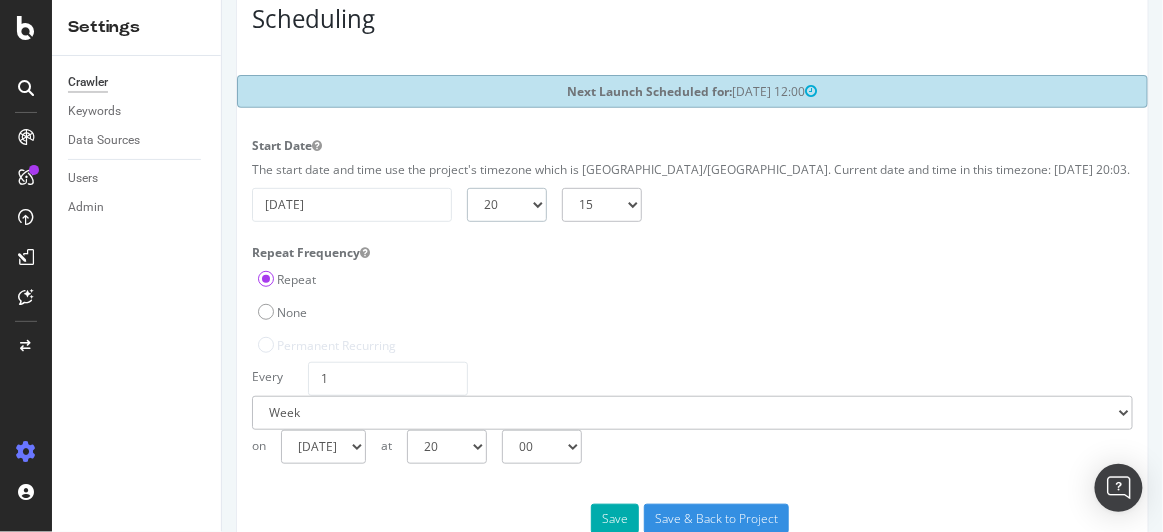 scroll, scrollTop: 186, scrollLeft: 0, axis: vertical 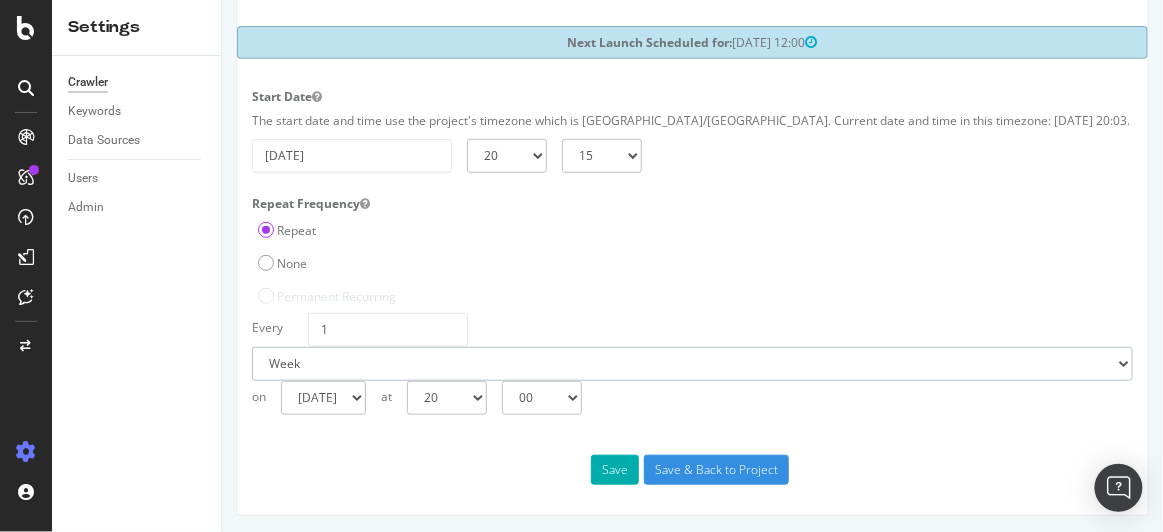 click on "Day Week Month" at bounding box center (691, 364) 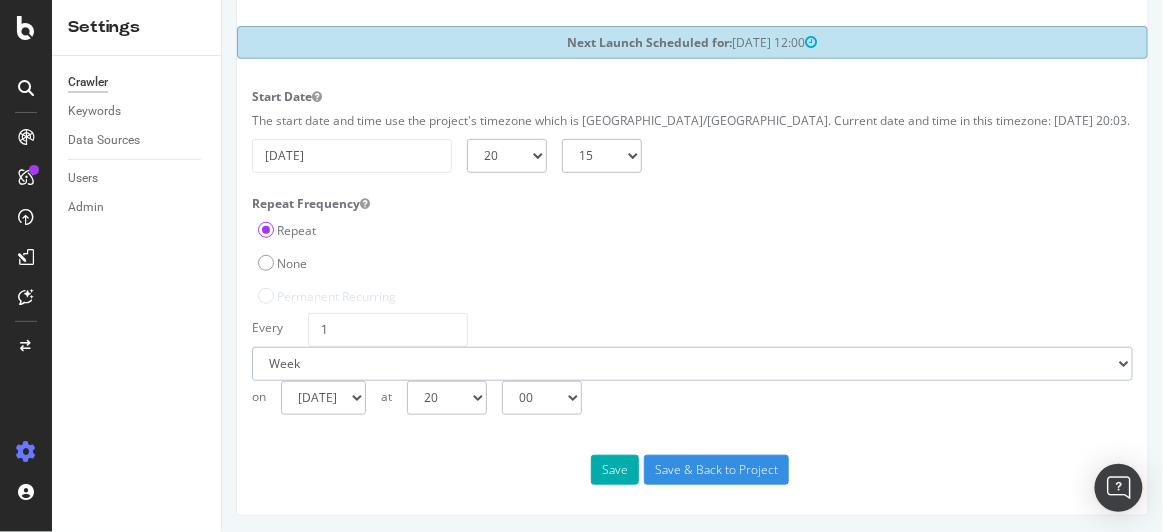 click on "Day Week Month" at bounding box center [691, 364] 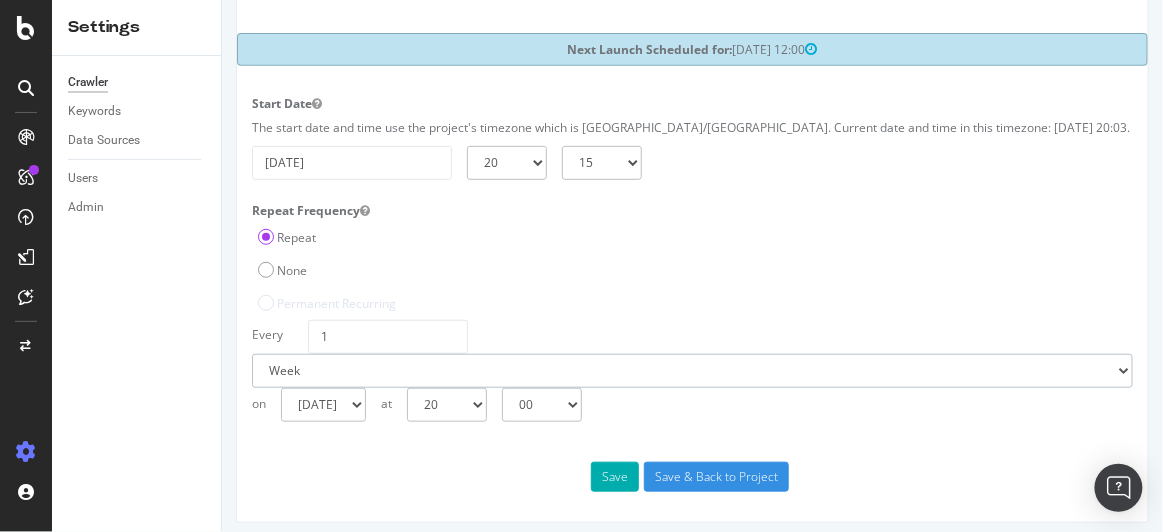 scroll, scrollTop: 180, scrollLeft: 0, axis: vertical 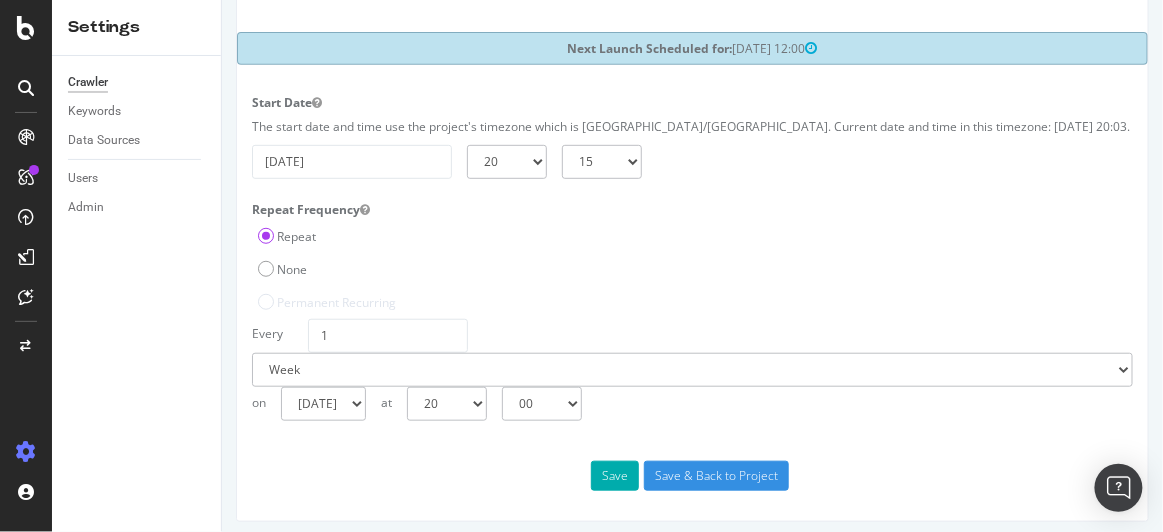 click on "Day Week Month" at bounding box center (691, 353) 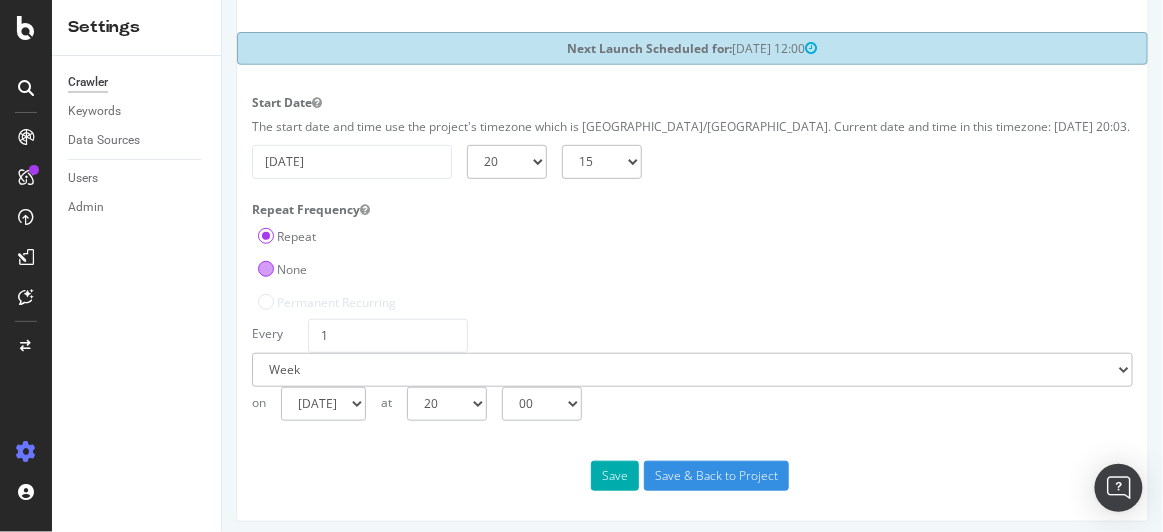 click on "None" at bounding box center [281, 269] 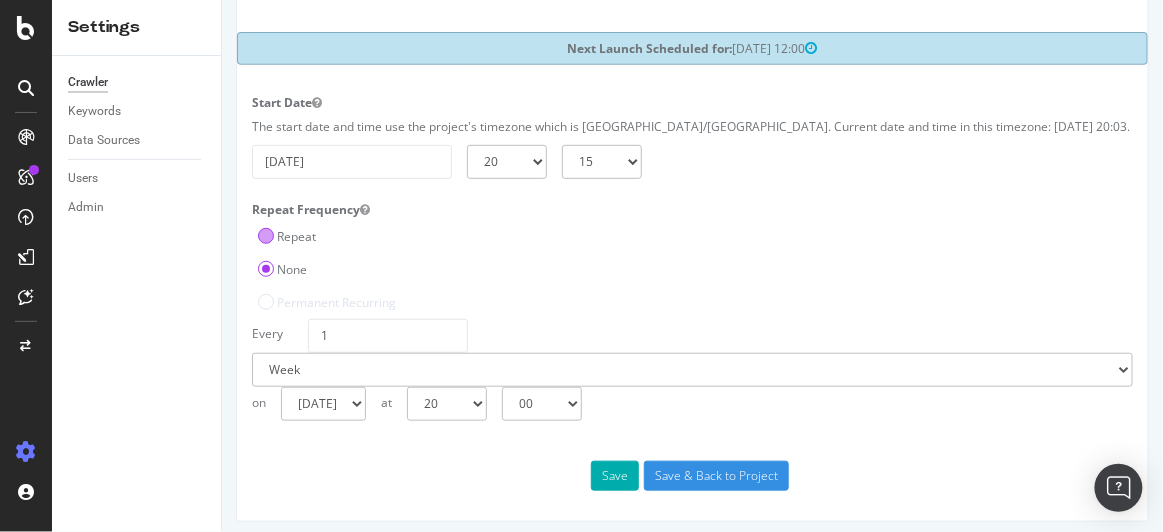 scroll, scrollTop: 83, scrollLeft: 0, axis: vertical 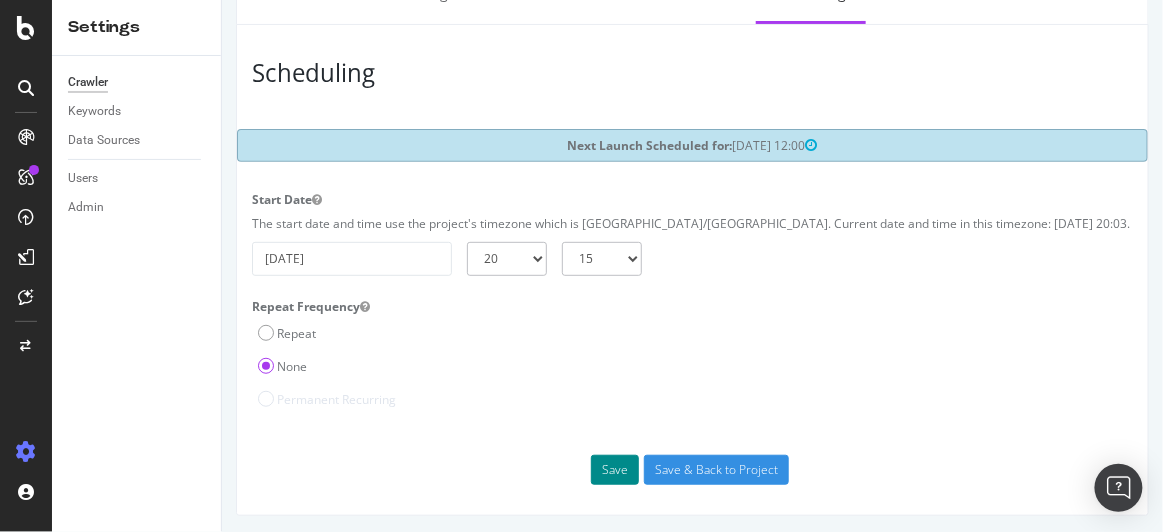 click on "Save" at bounding box center (614, 470) 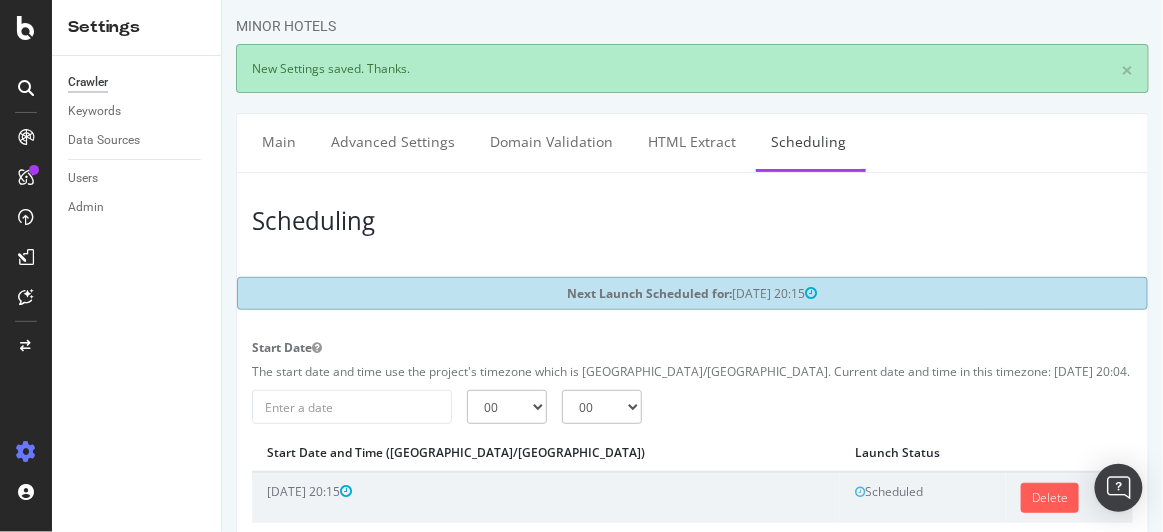 scroll, scrollTop: 0, scrollLeft: 0, axis: both 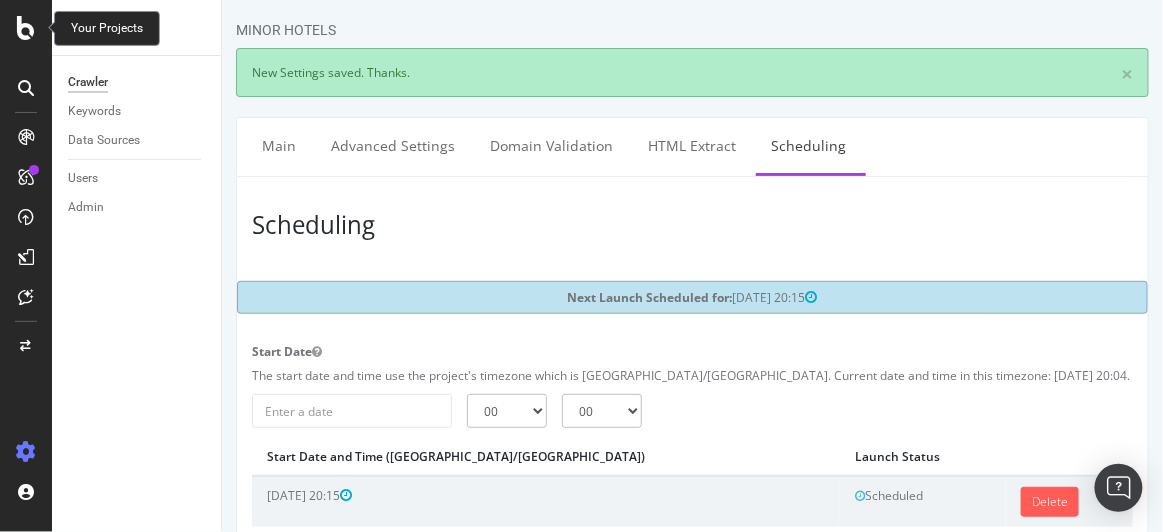 click at bounding box center (26, 28) 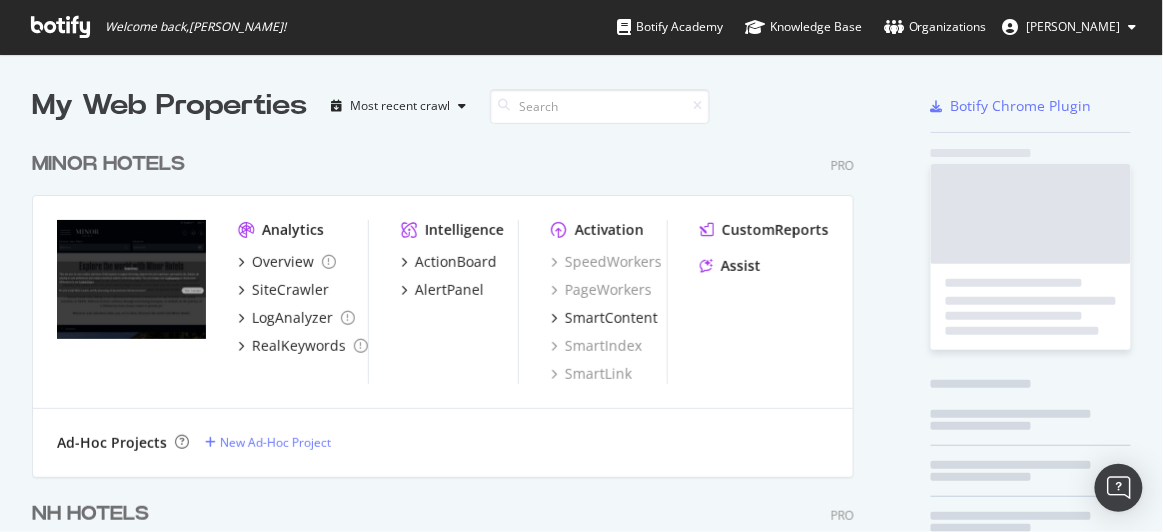 scroll, scrollTop: 15, scrollLeft: 15, axis: both 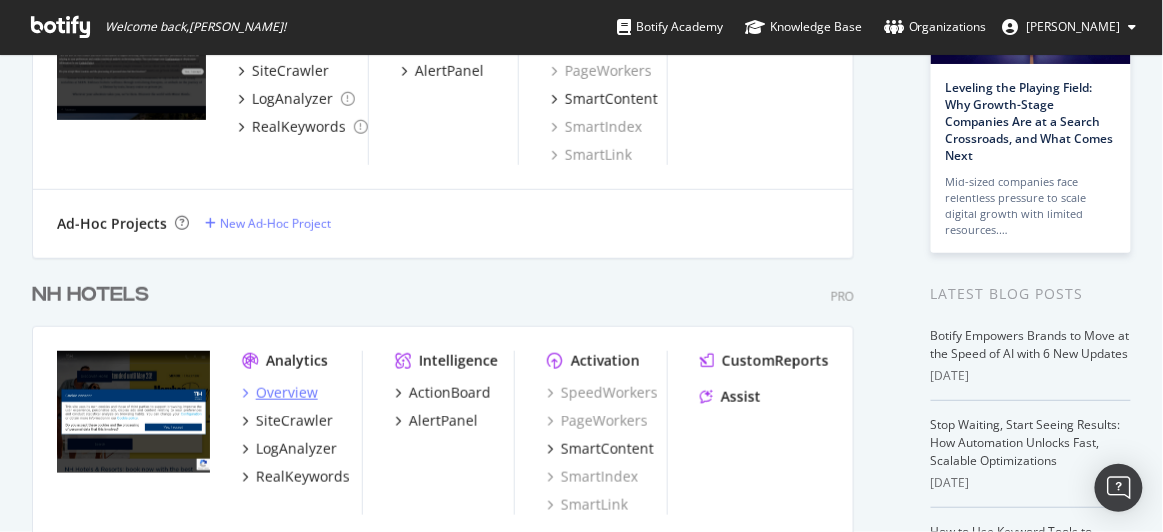 click on "Overview" at bounding box center [287, 393] 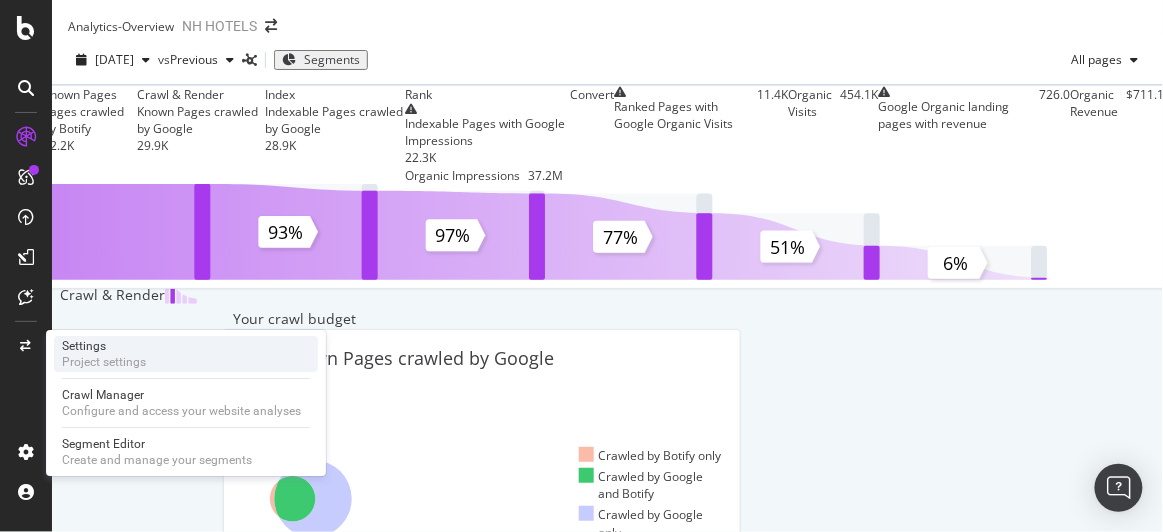 click on "Project settings" at bounding box center (104, 362) 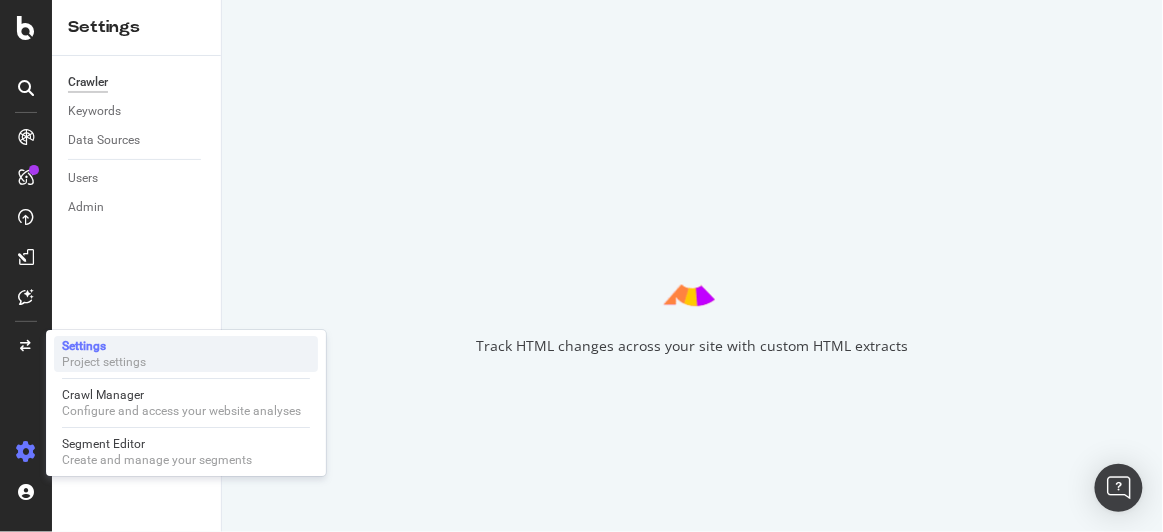 scroll, scrollTop: 0, scrollLeft: 0, axis: both 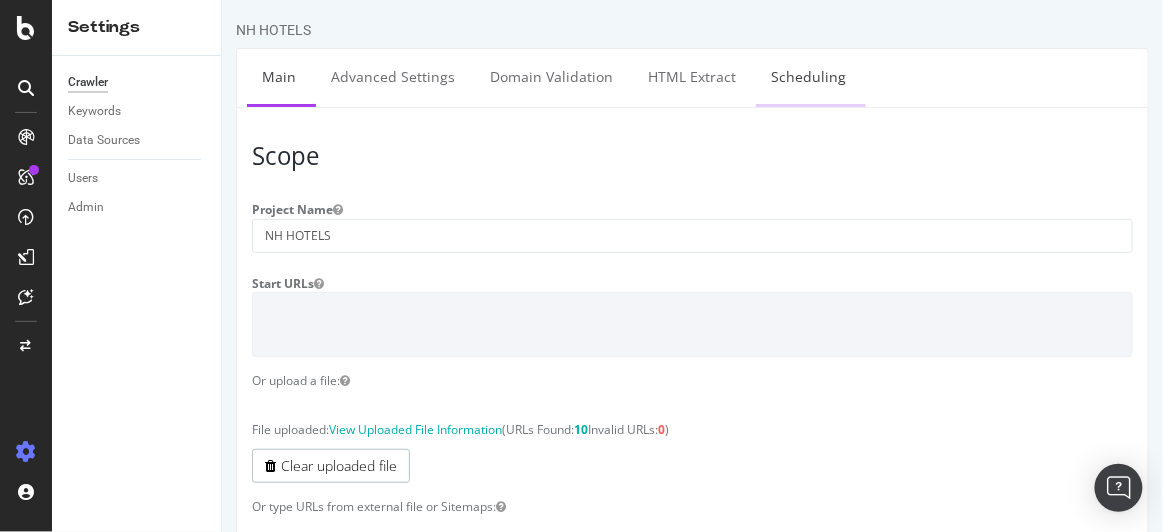 click on "Scheduling" at bounding box center [807, 76] 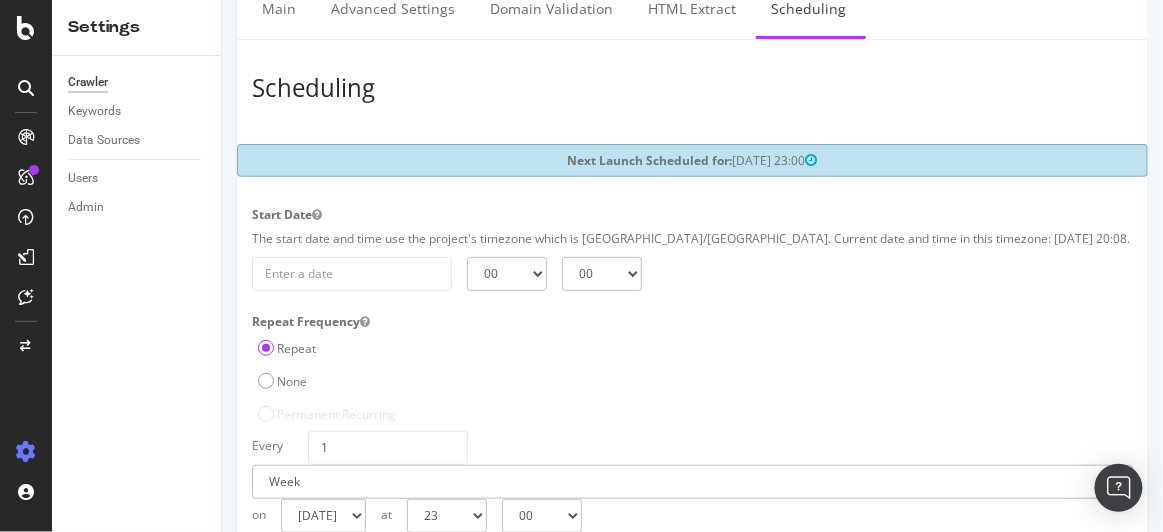 scroll, scrollTop: 69, scrollLeft: 0, axis: vertical 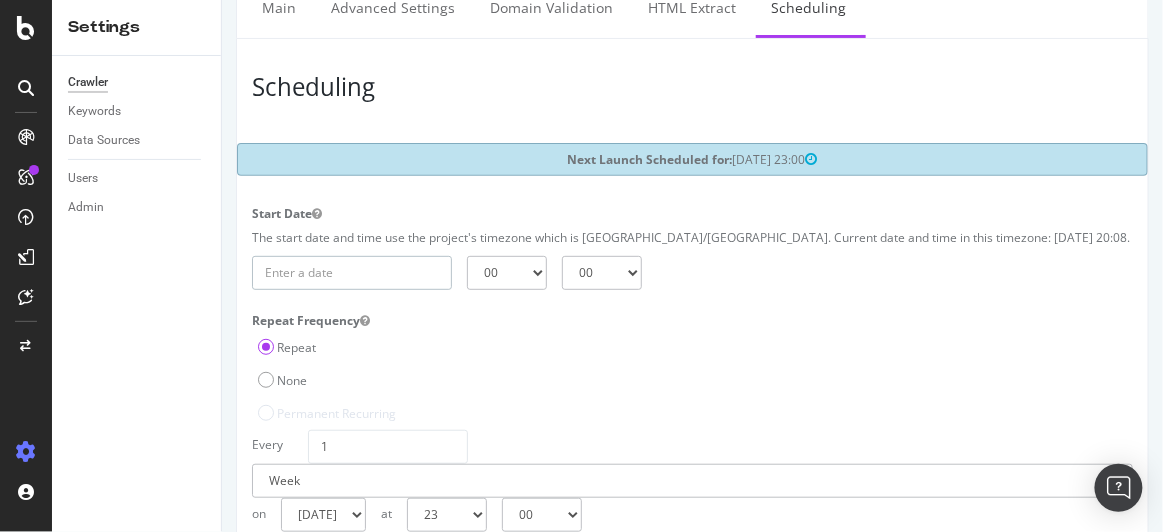 type on "[DATE]" 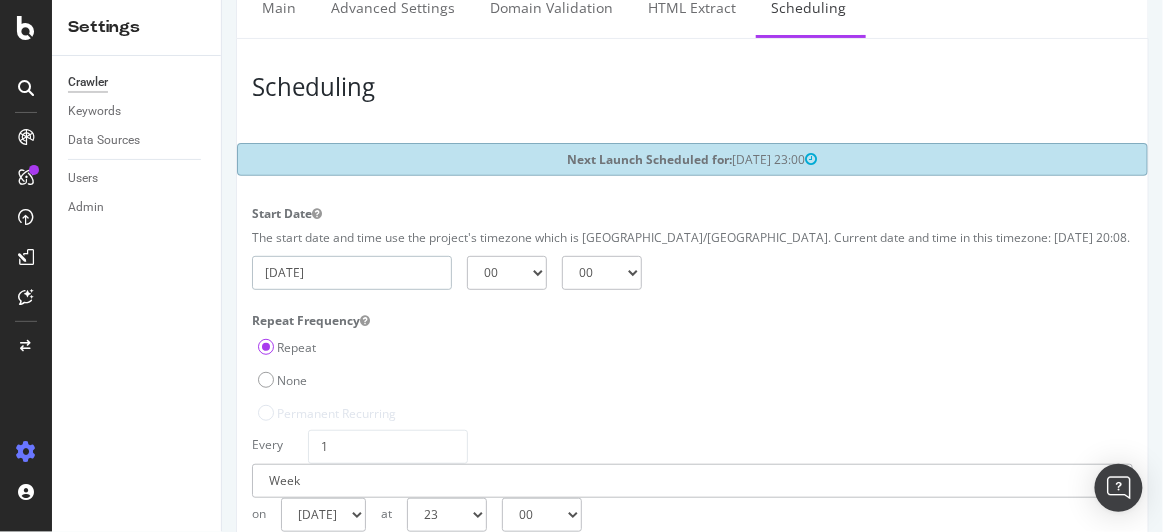 click on "[DATE]" at bounding box center (351, 273) 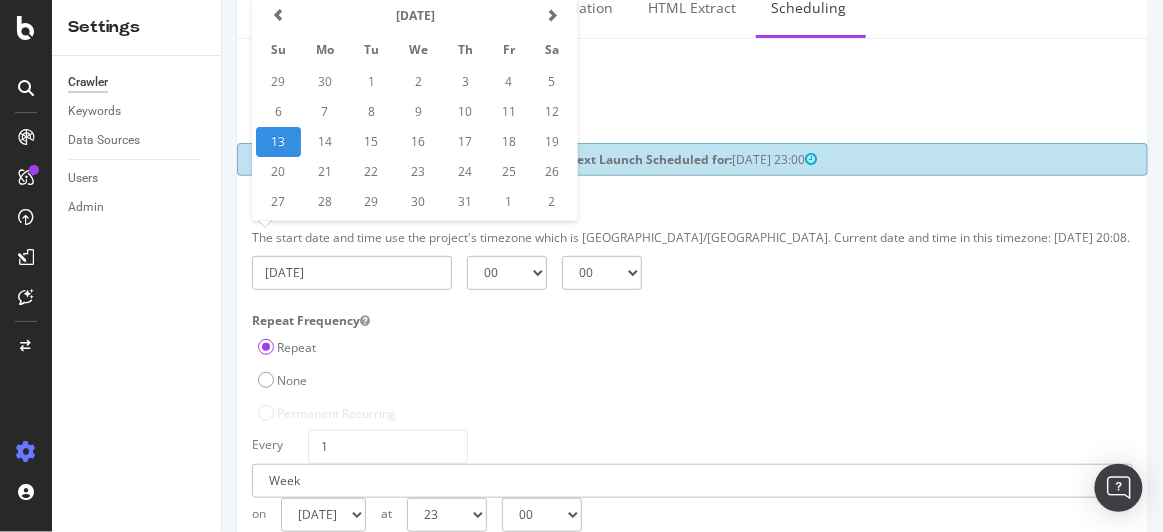 click on "13" at bounding box center [277, 142] 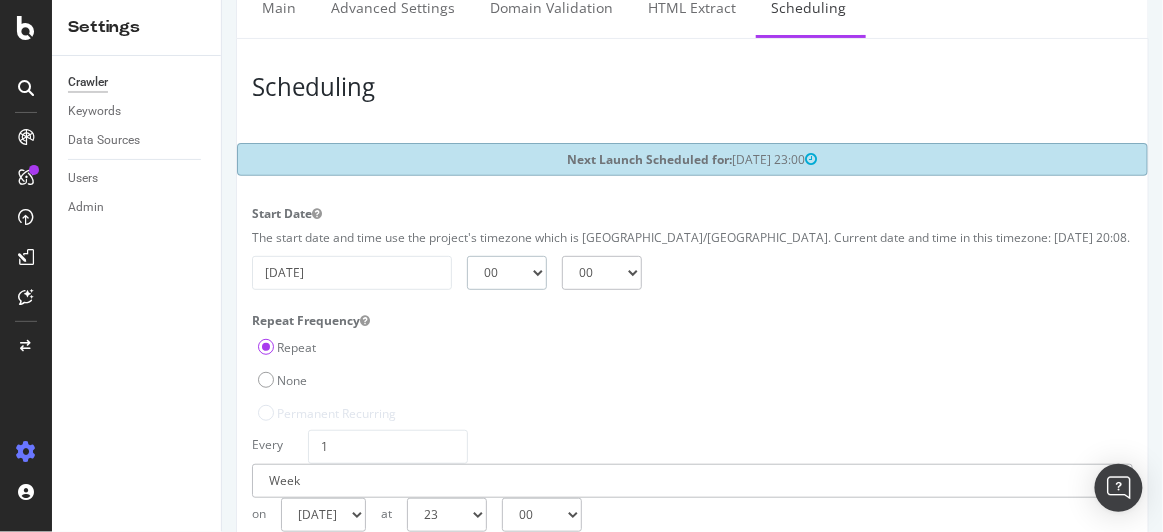 click on "00 01 02 03 04 05 06 07 08 09 10 11 12 13 14 15 16 17 18 19 20 21 22 23" at bounding box center [506, 273] 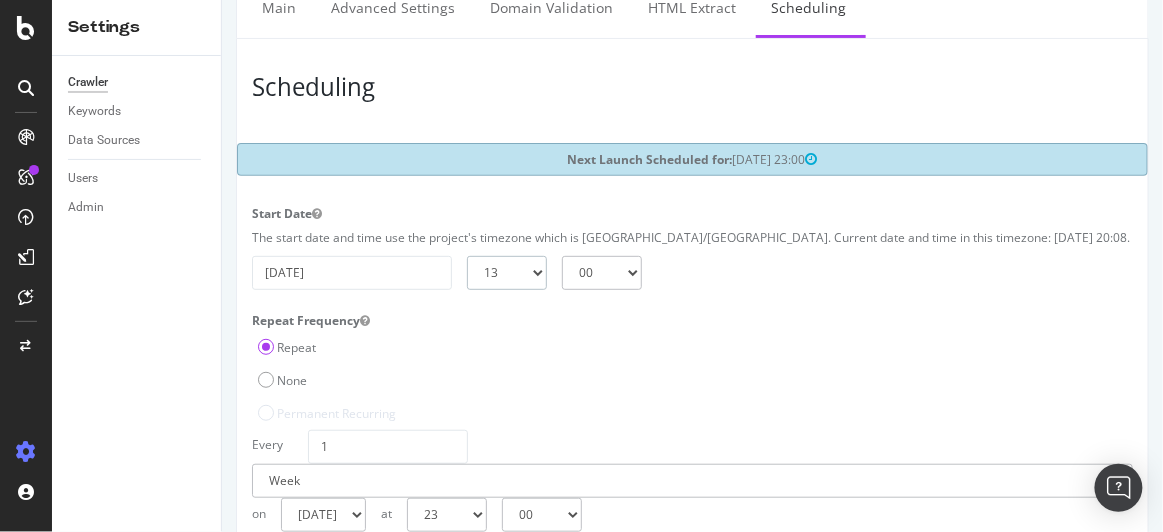click on "00 01 02 03 04 05 06 07 08 09 10 11 12 13 14 15 16 17 18 19 20 21 22 23" at bounding box center (506, 273) 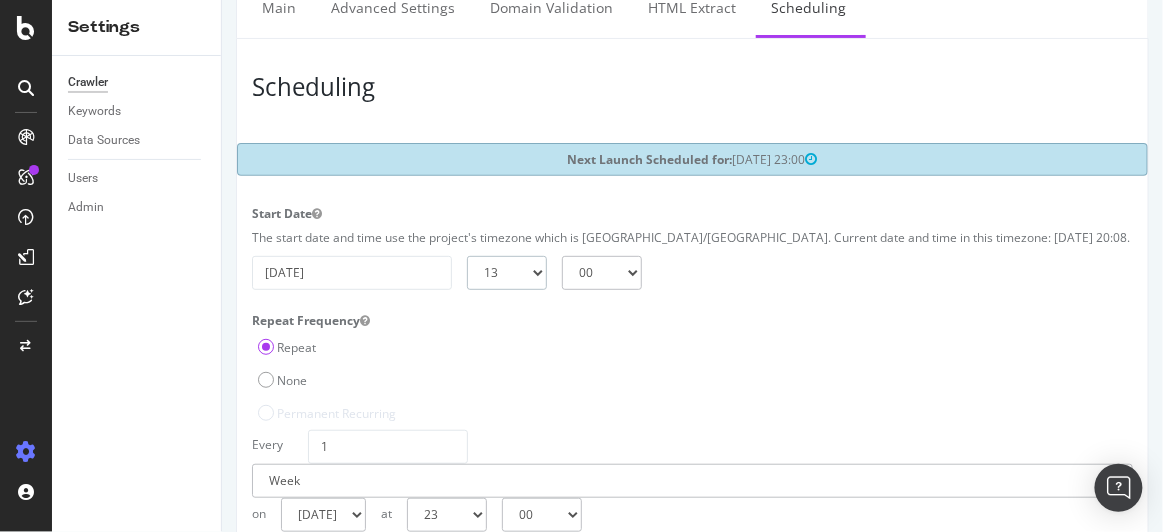 select on "23" 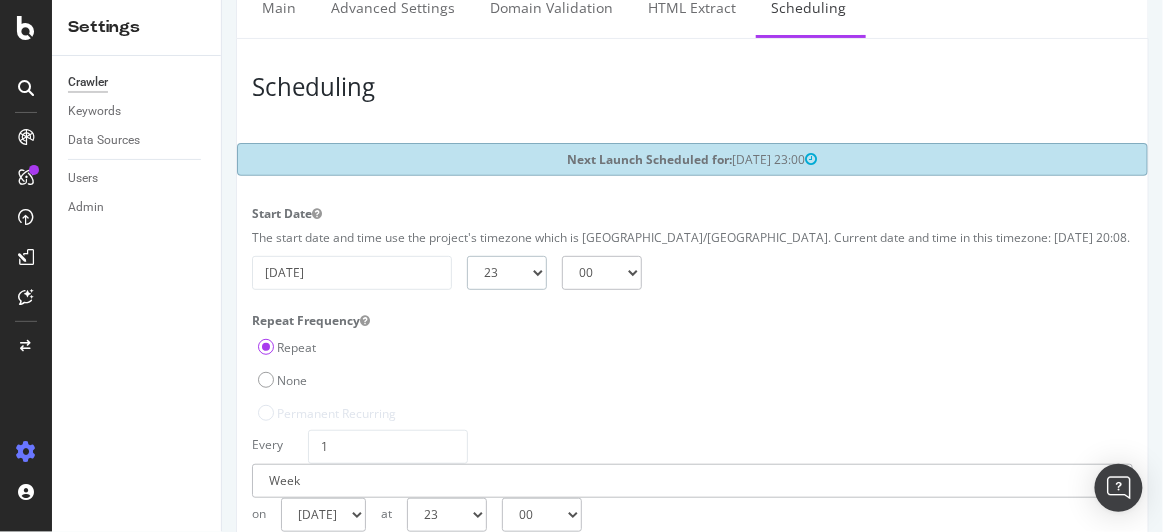 click on "00 01 02 03 04 05 06 07 08 09 10 11 12 13 14 15 16 17 18 19 20 21 22 23" at bounding box center (506, 273) 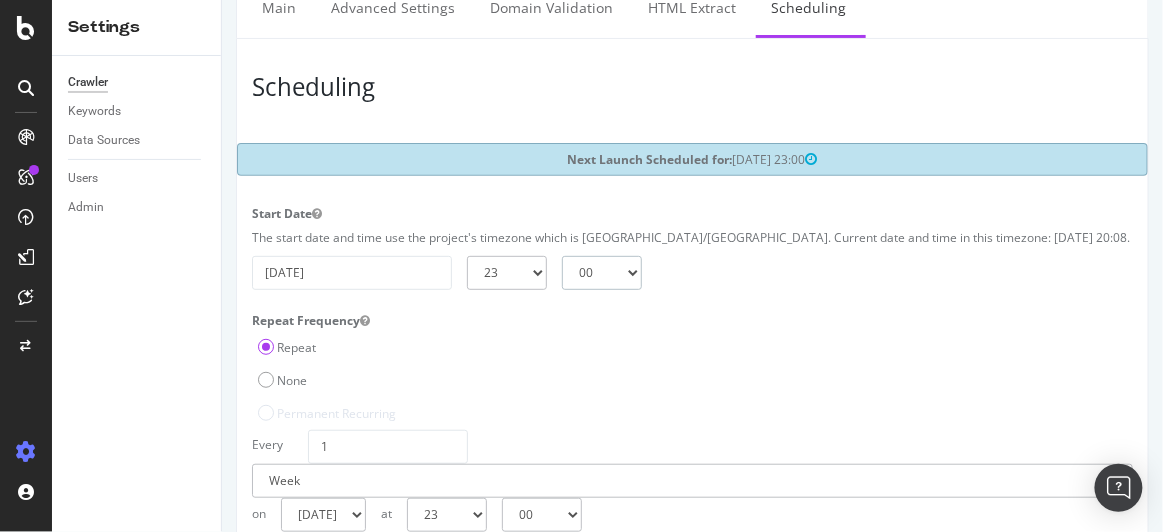 click on "00 15 30 45" at bounding box center (601, 273) 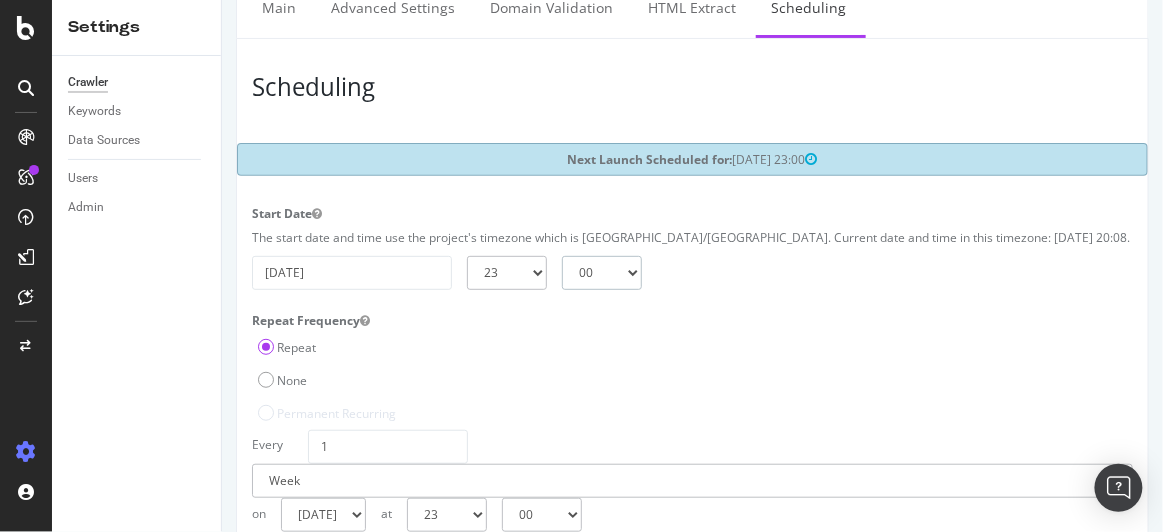 select on "45" 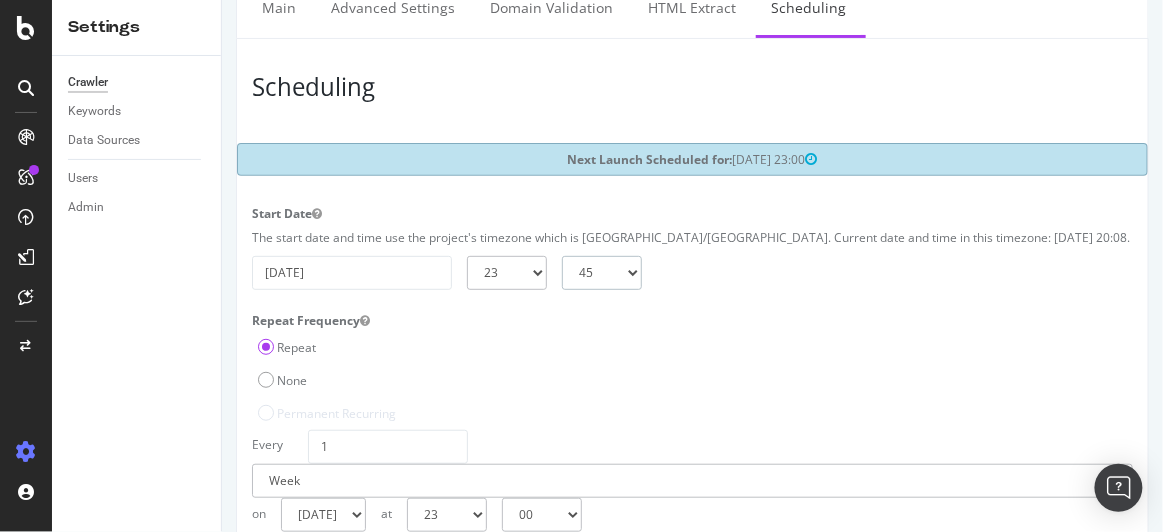 click on "00 15 30 45" at bounding box center [601, 273] 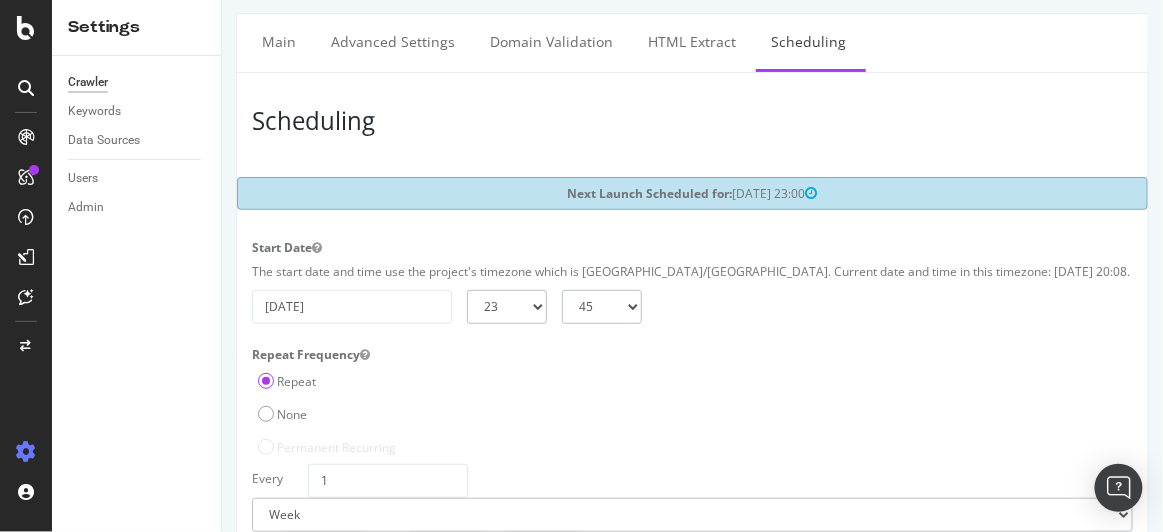 scroll, scrollTop: 186, scrollLeft: 0, axis: vertical 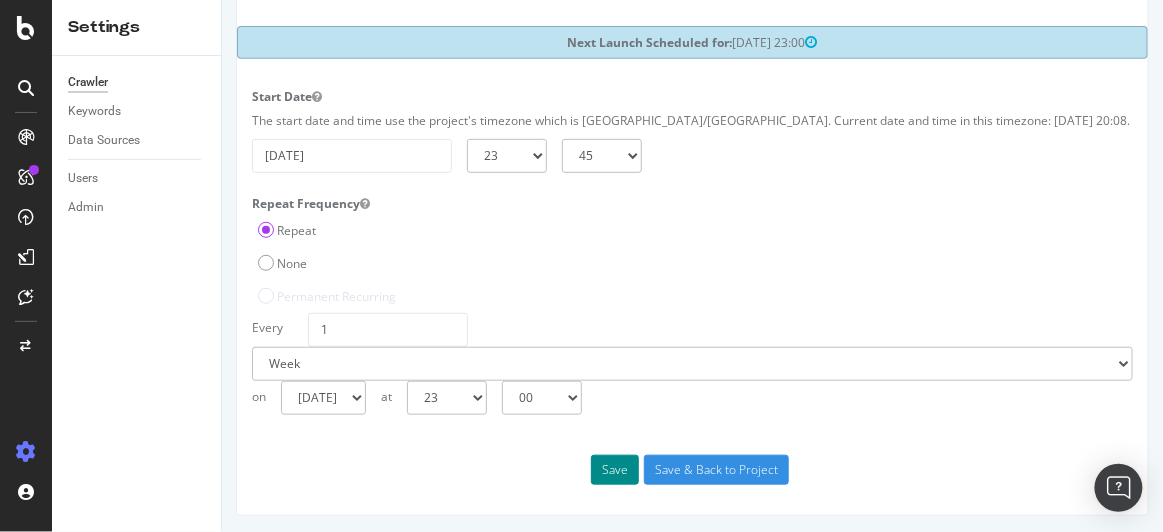 click on "Save" at bounding box center (614, 470) 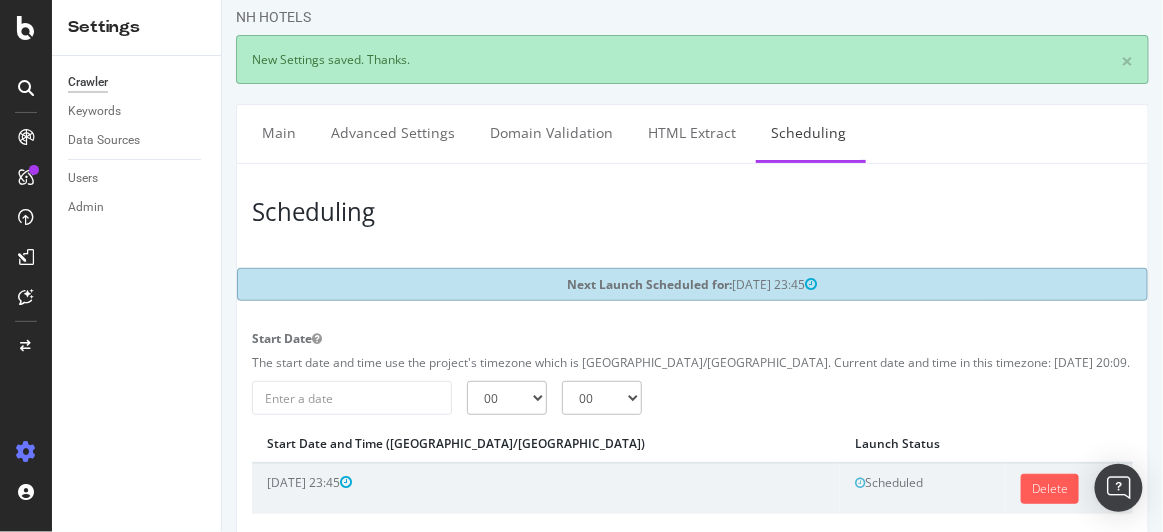 scroll, scrollTop: 0, scrollLeft: 0, axis: both 